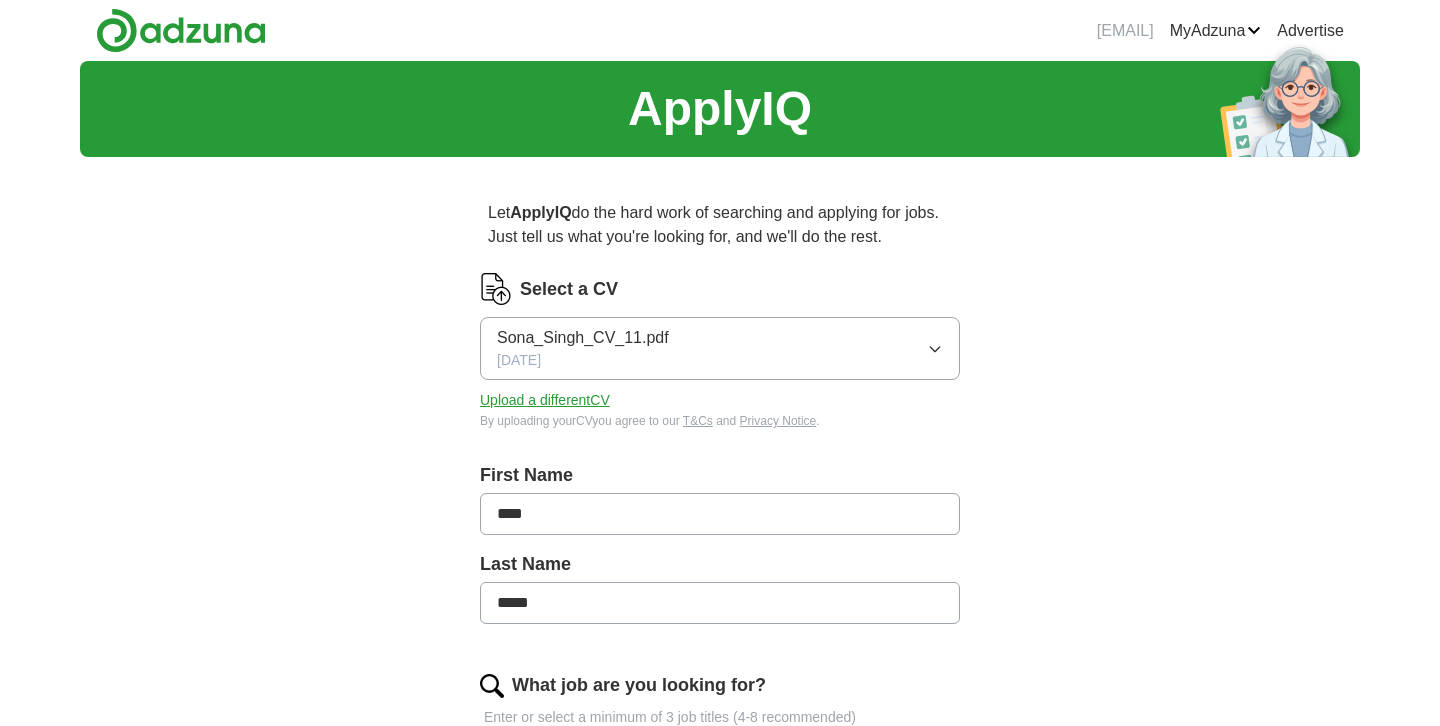 scroll, scrollTop: 0, scrollLeft: 0, axis: both 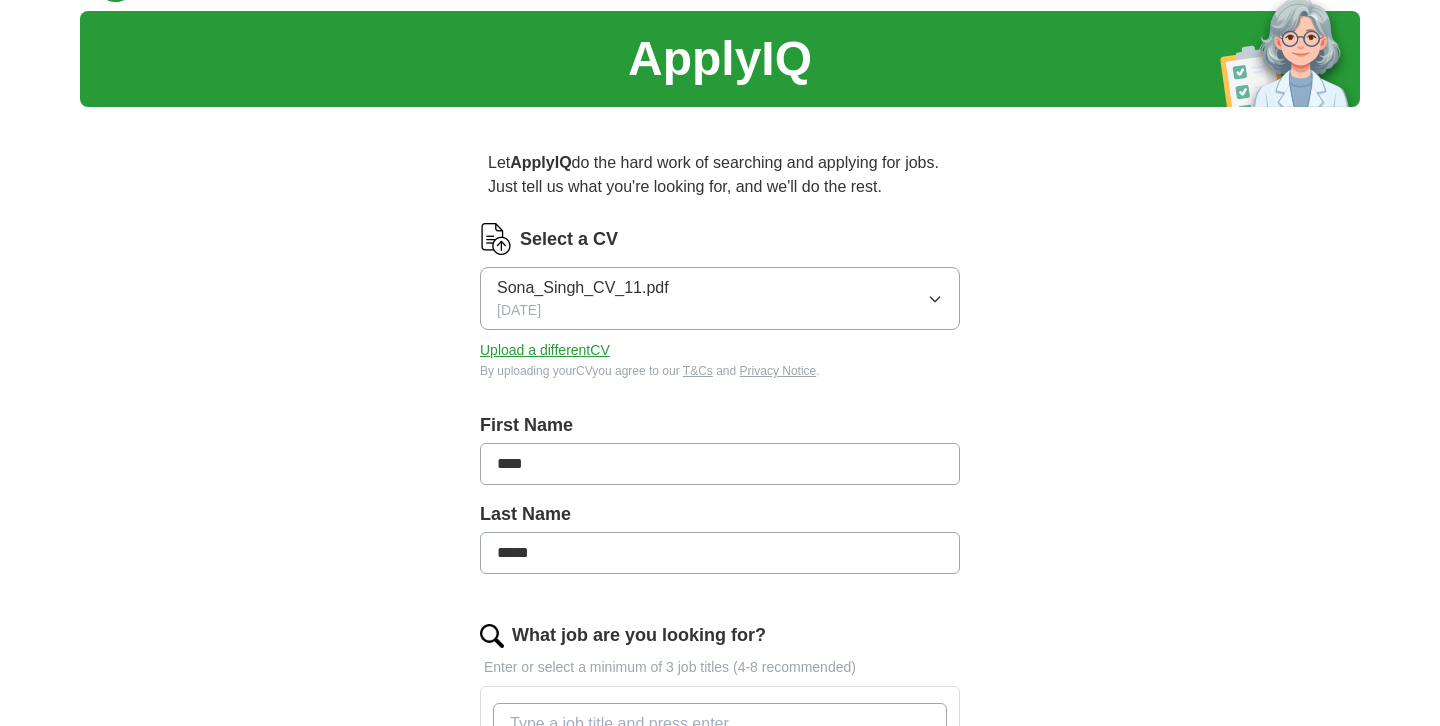 click on "Select a CV Sona_Singh_CV_11.pdf [DATE], [TIME] Upload a different  CV By uploading your  CV  you agree to our   T&Cs   and   Privacy Notice ." at bounding box center (720, 301) 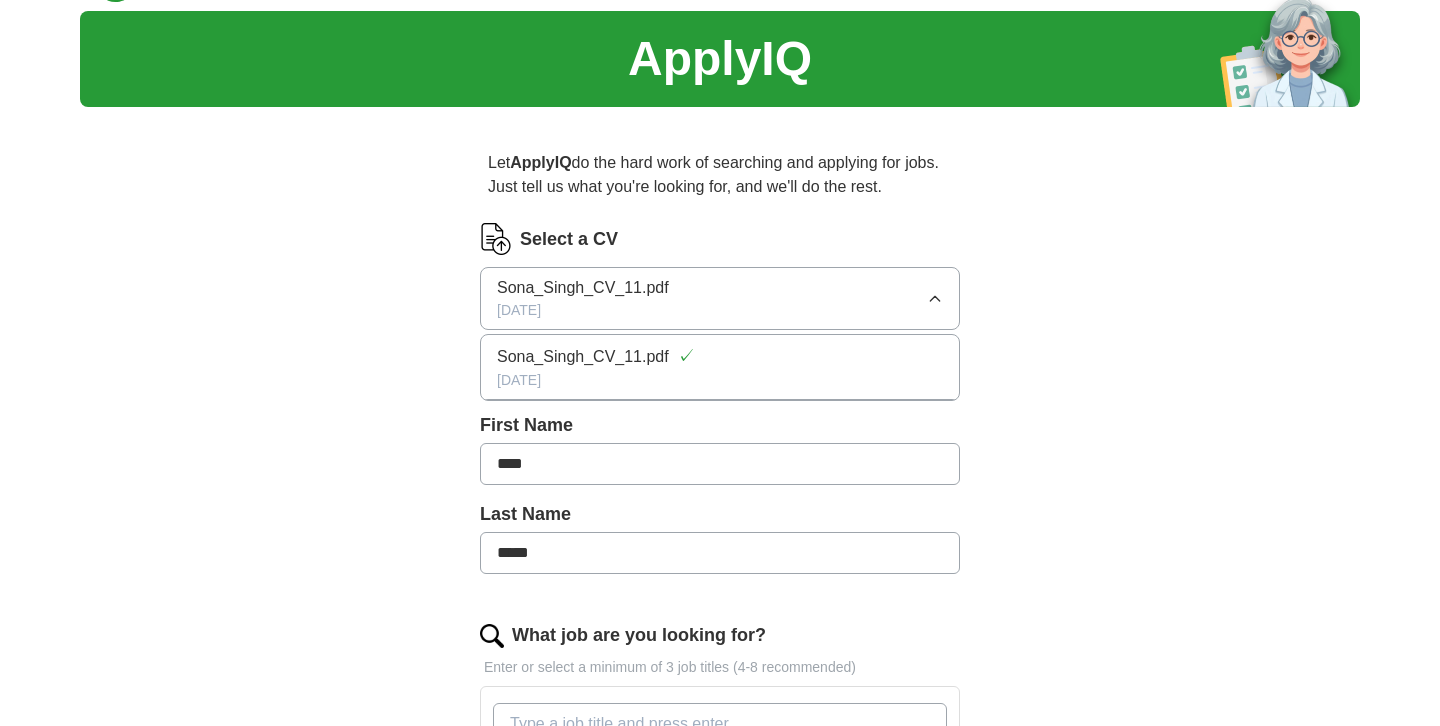 click on "Sona_Singh_CV_11.pdf [DATE], [TIME]" at bounding box center (720, 298) 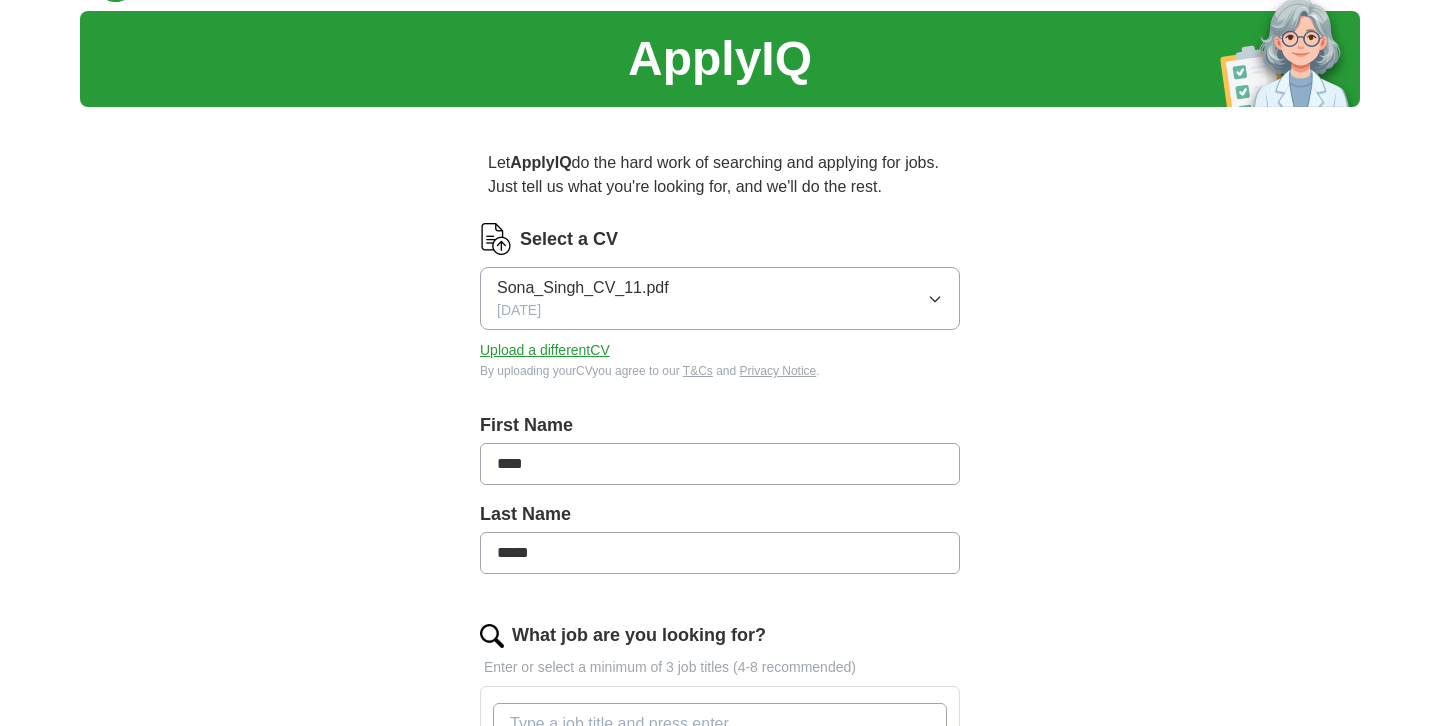 click on "Upload a different  CV" at bounding box center (545, 350) 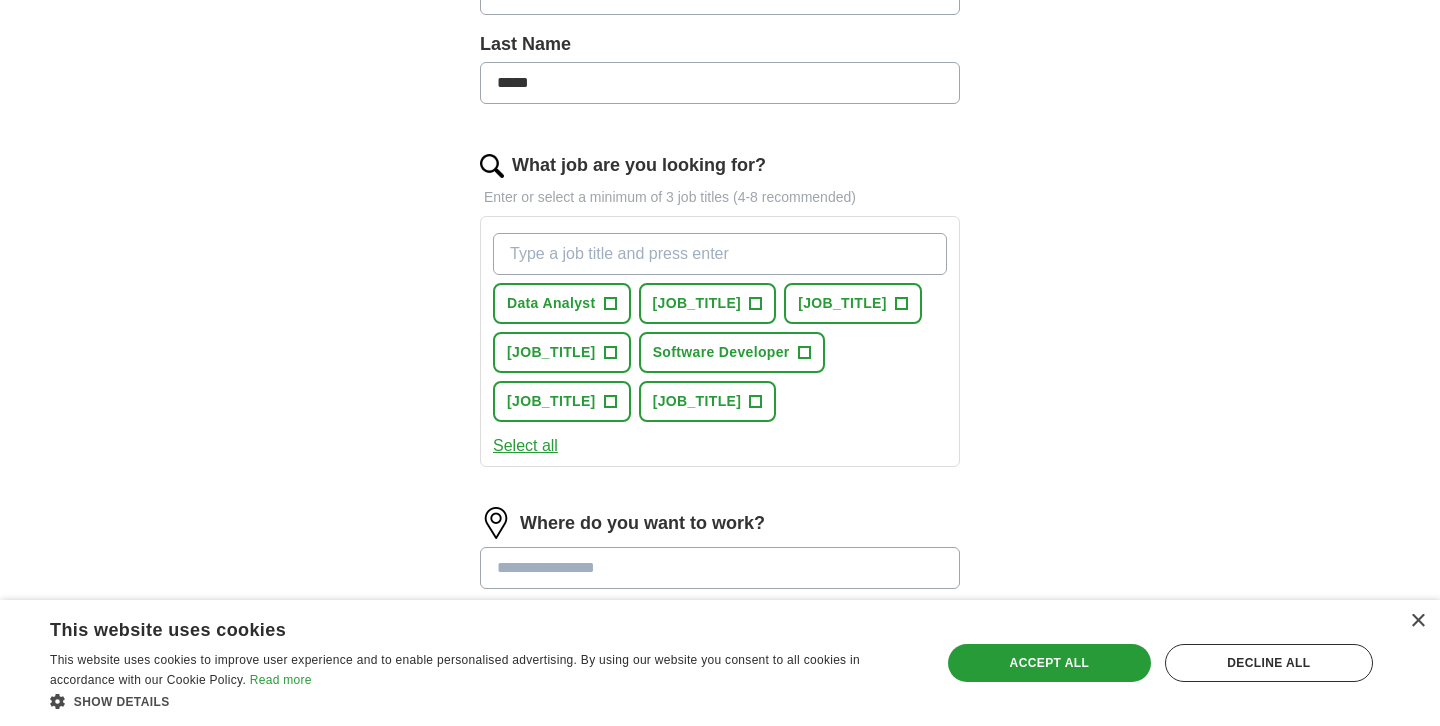scroll, scrollTop: 566, scrollLeft: 0, axis: vertical 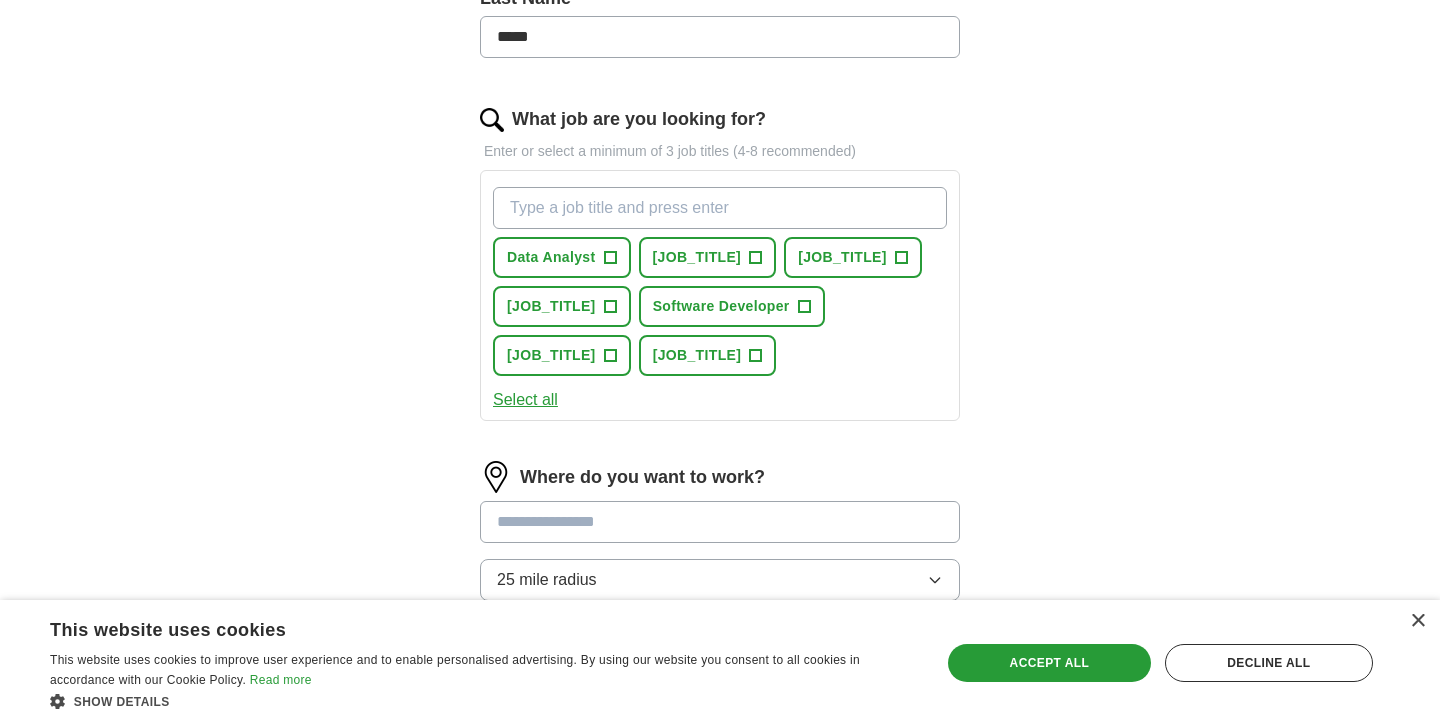click on "What job are you looking for? Enter or select a minimum of 3 job titles (4-8 recommended) Data Analyst + IT Support Technician + Android Developer + Junior Data Analyst + Software Developer + Cyber Security Analyst + Junior Cyber Security Analyst + Select all" at bounding box center [720, 271] 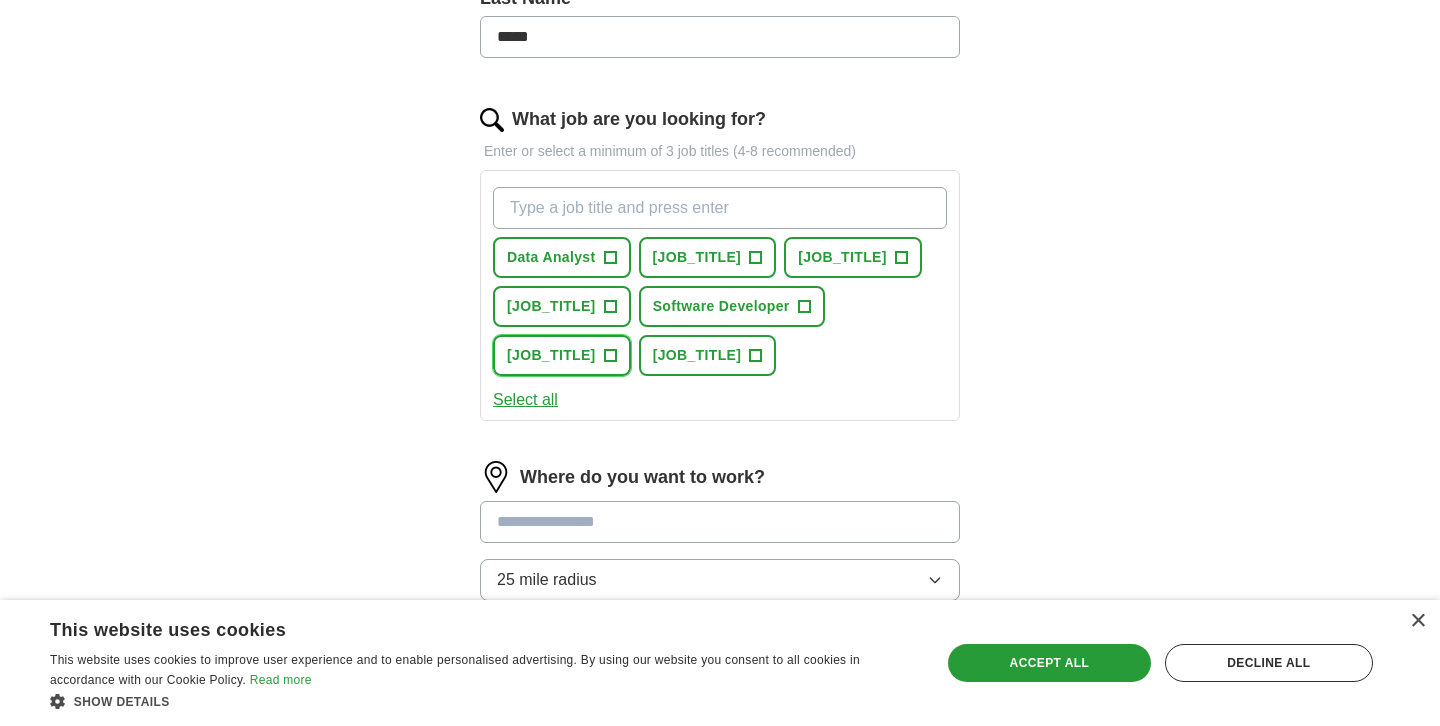 click on "+" at bounding box center [610, 356] 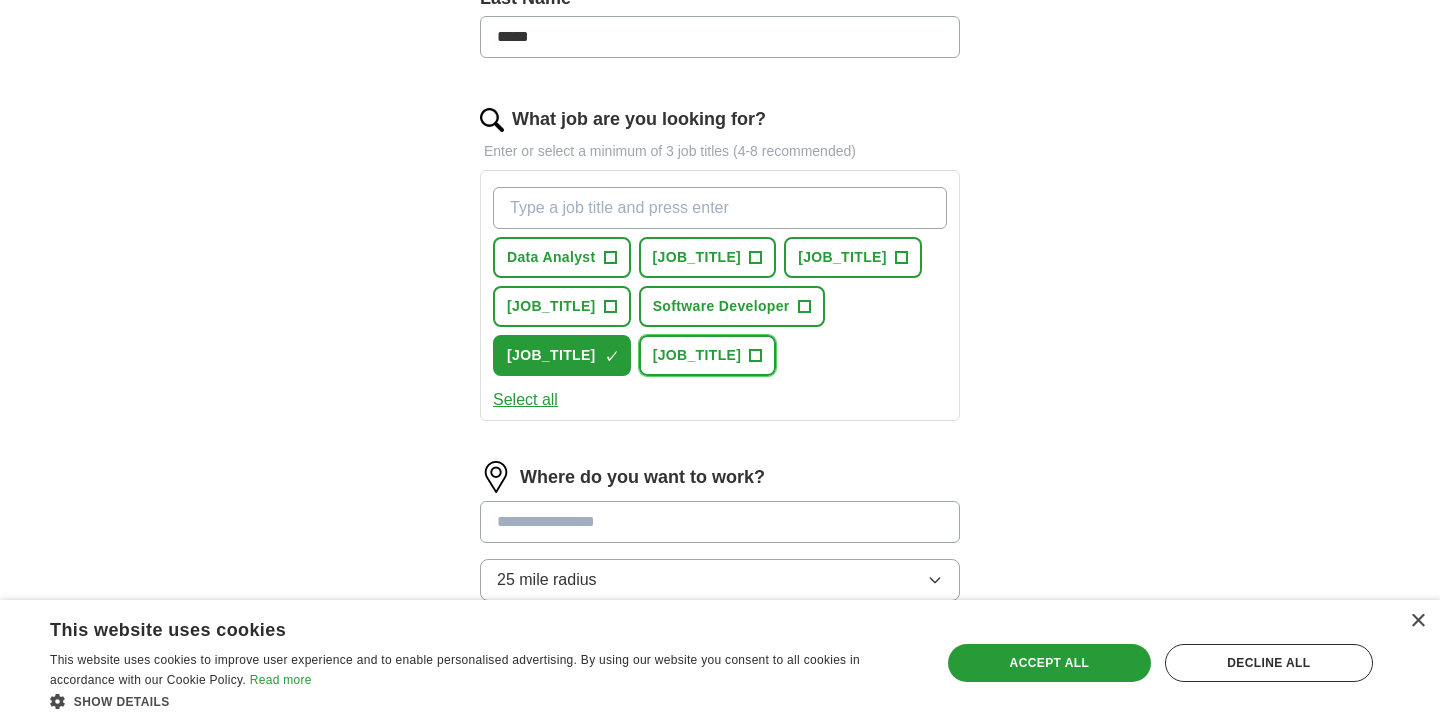click on "+" at bounding box center [756, 356] 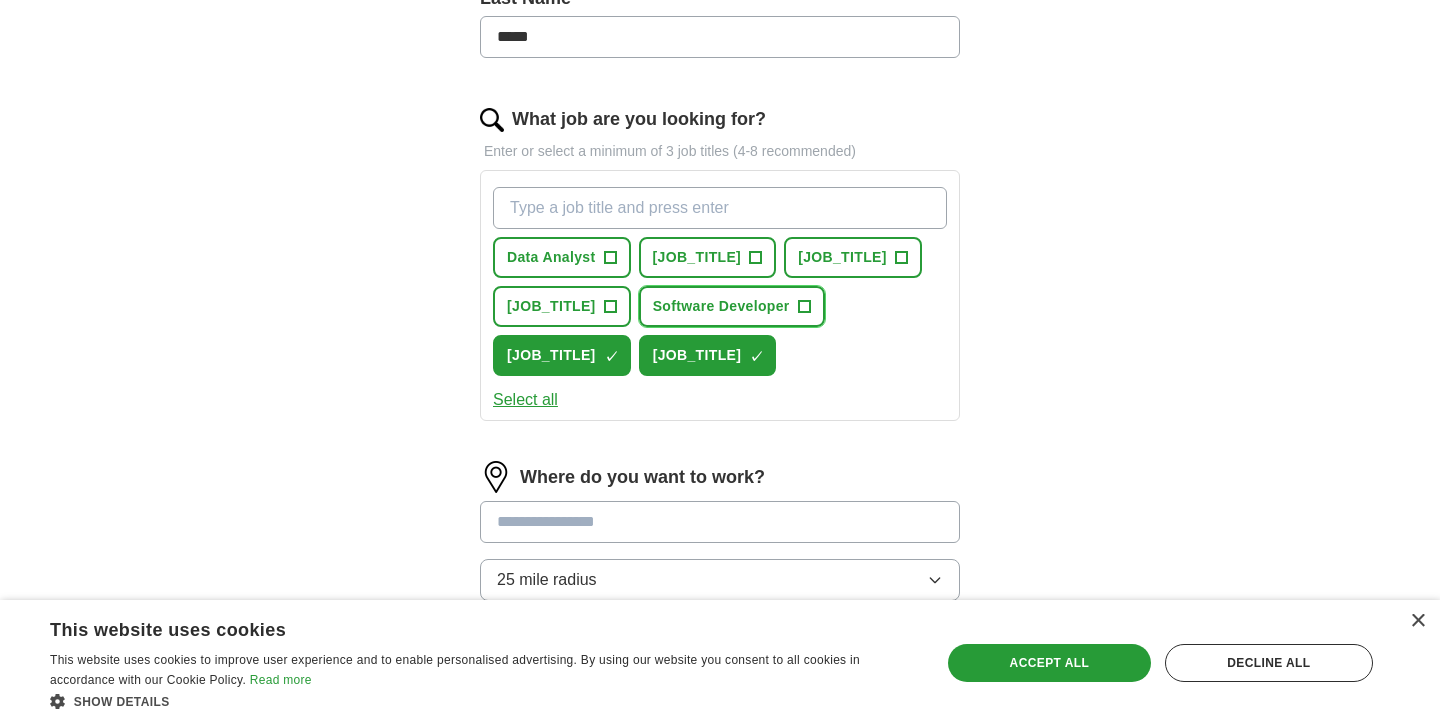 click on "Software Developer" at bounding box center [721, 306] 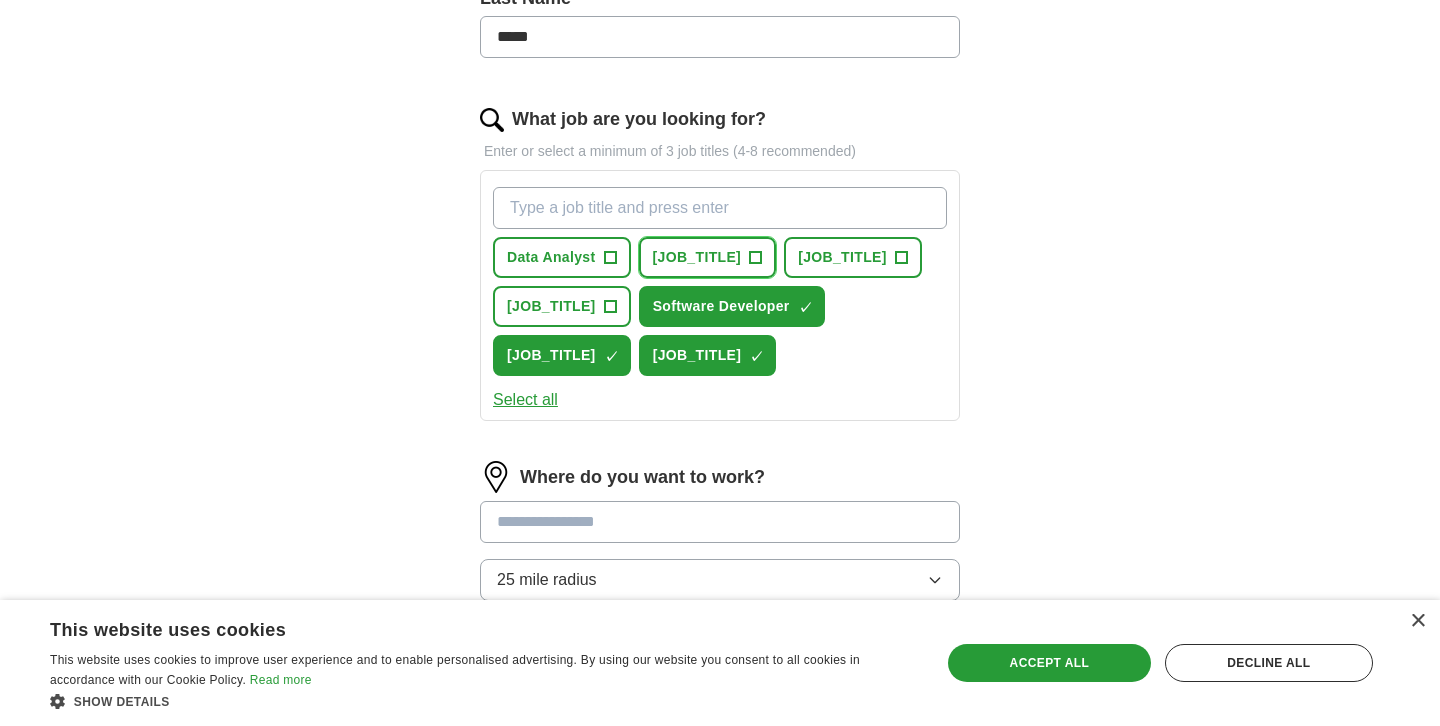 click on "[JOB_TITLE] +" at bounding box center (708, 257) 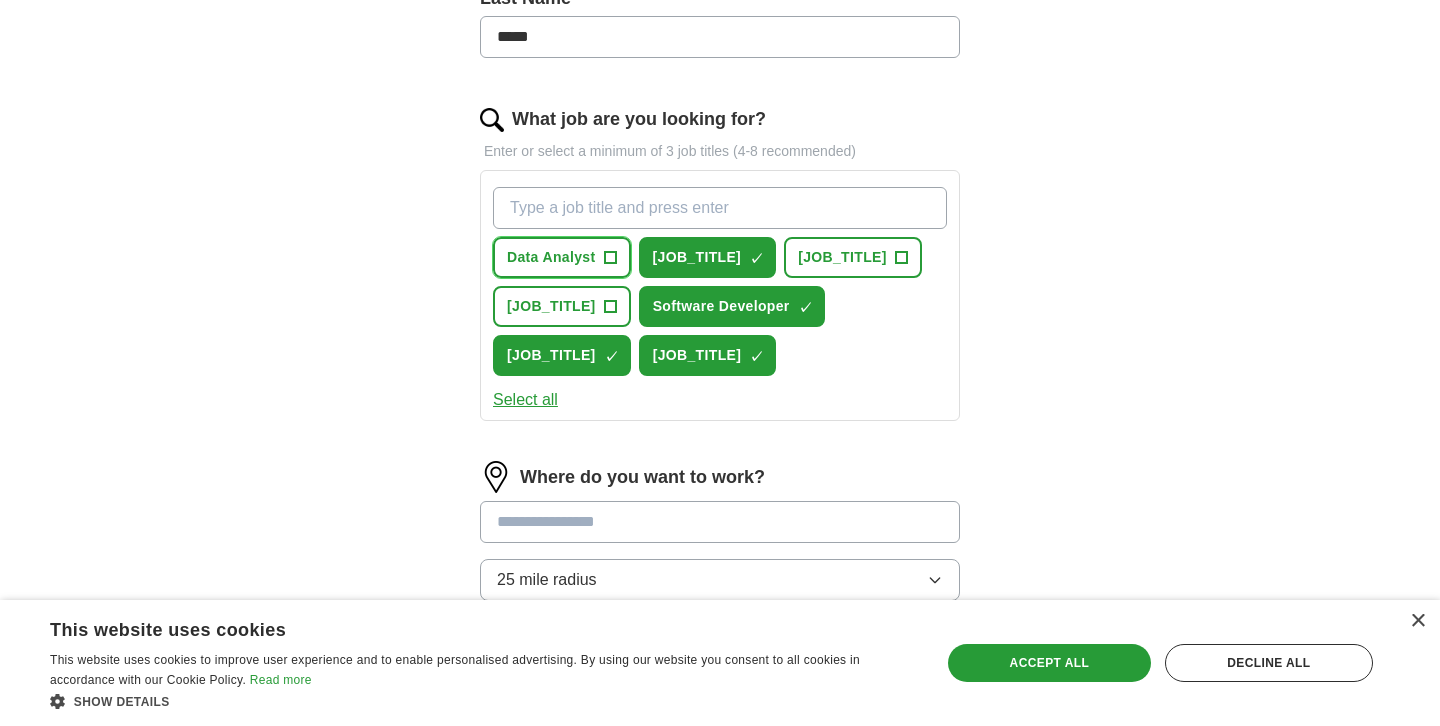click on "Data Analyst +" at bounding box center [562, 257] 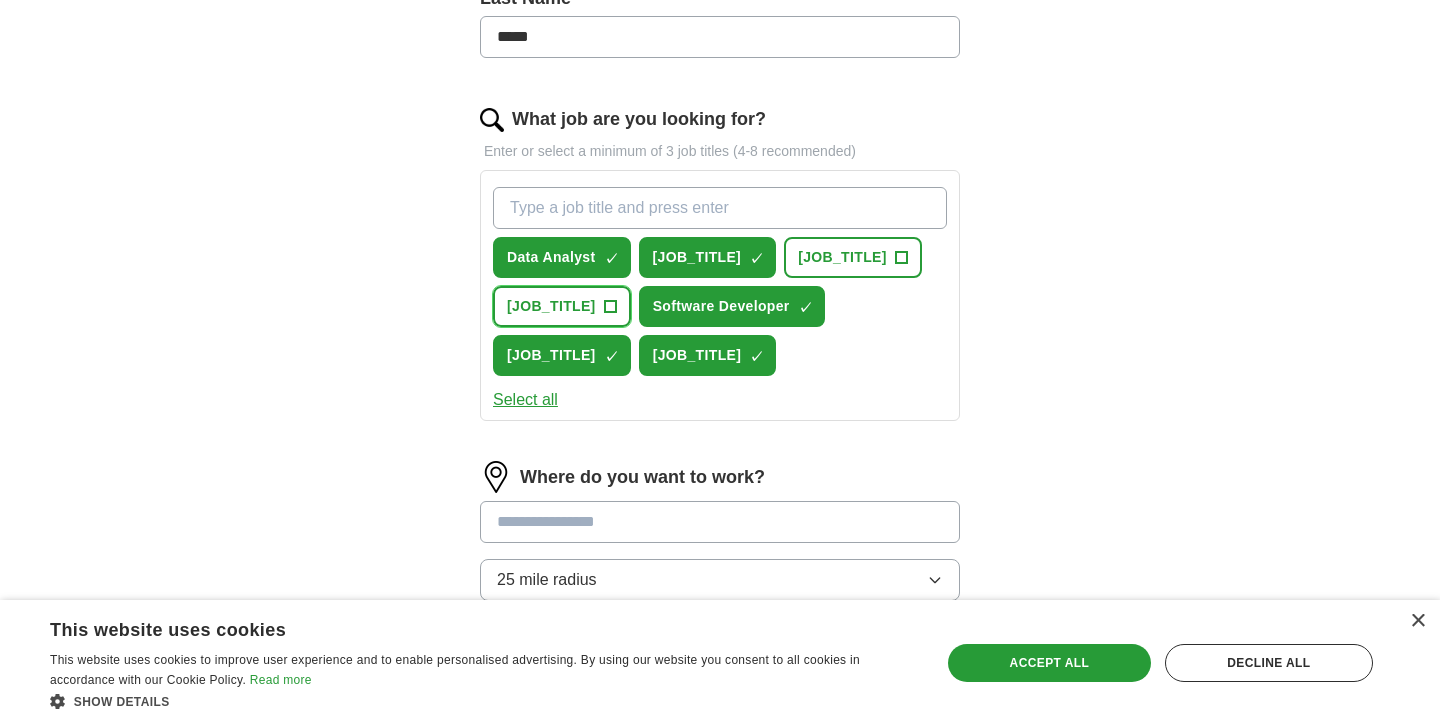 click on "[JOB_TITLE]" at bounding box center (551, 306) 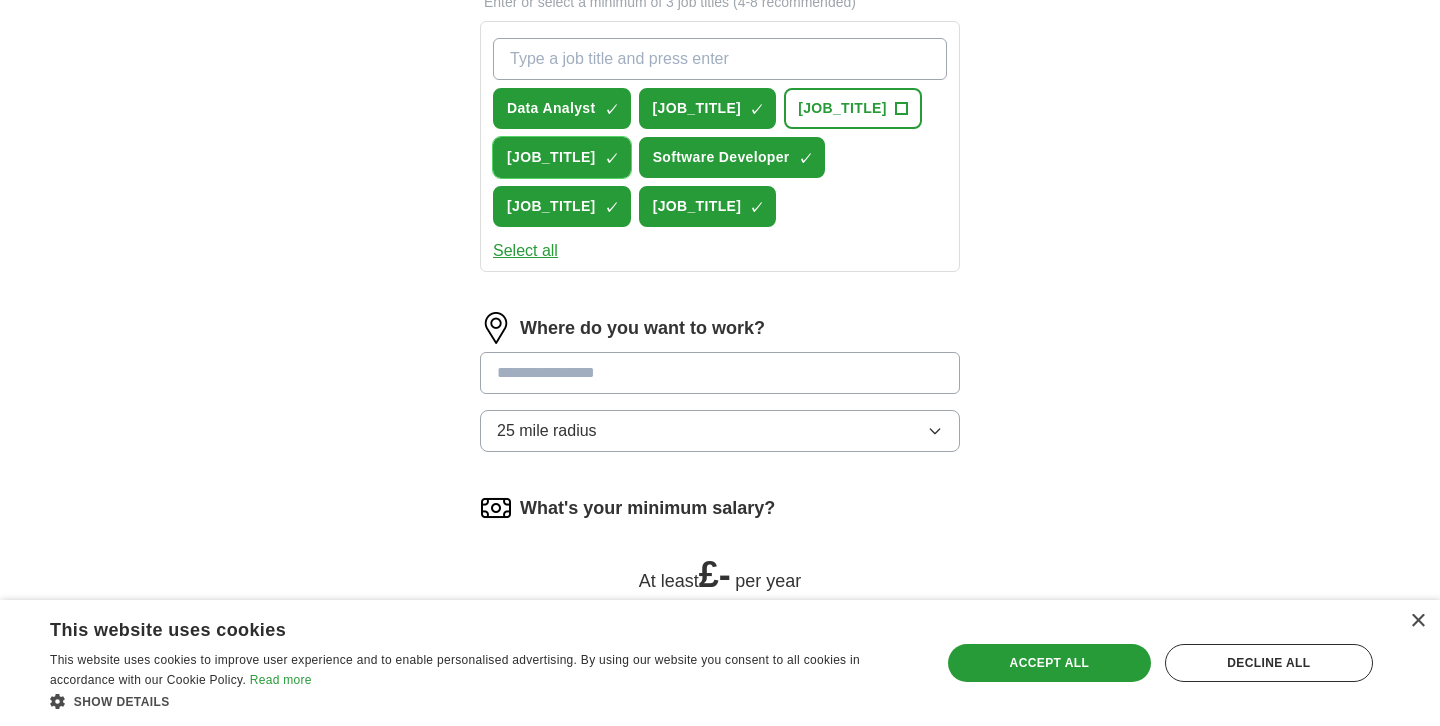 scroll, scrollTop: 729, scrollLeft: 0, axis: vertical 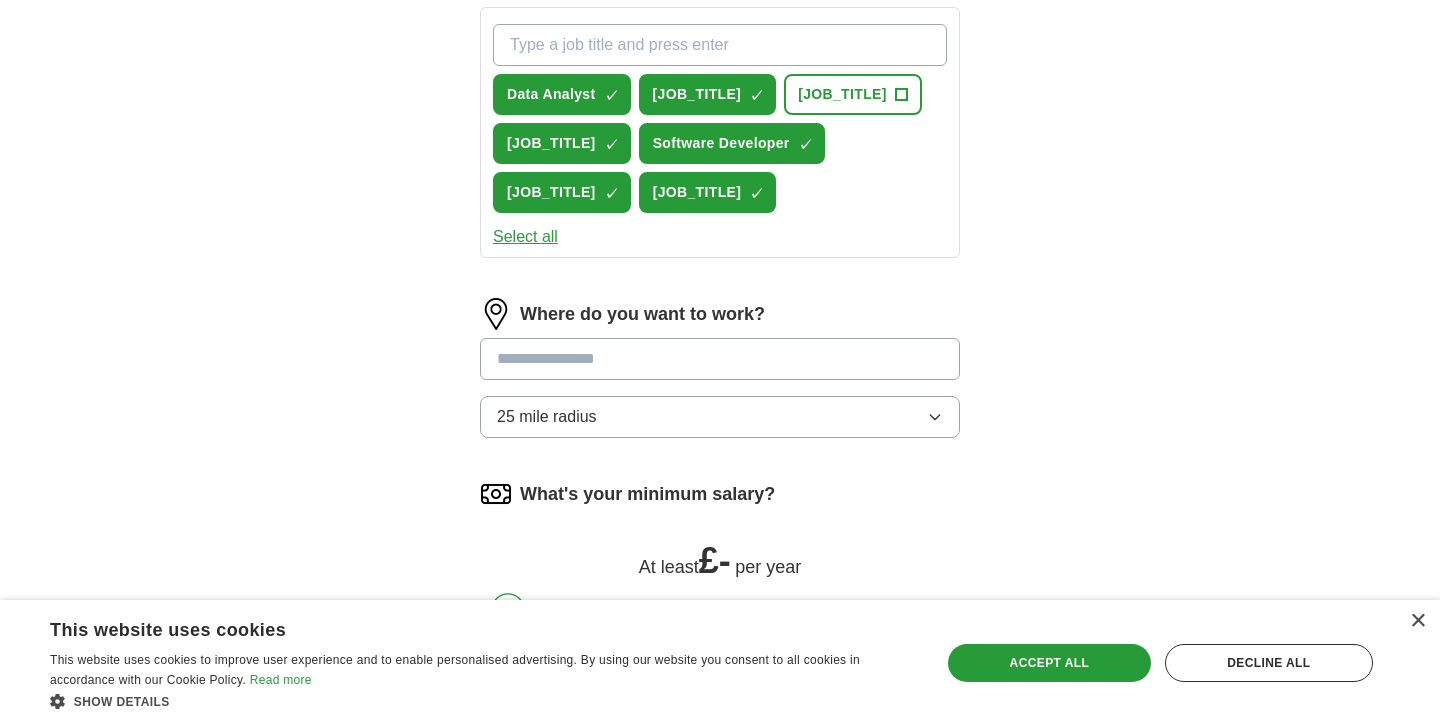 click at bounding box center (720, 359) 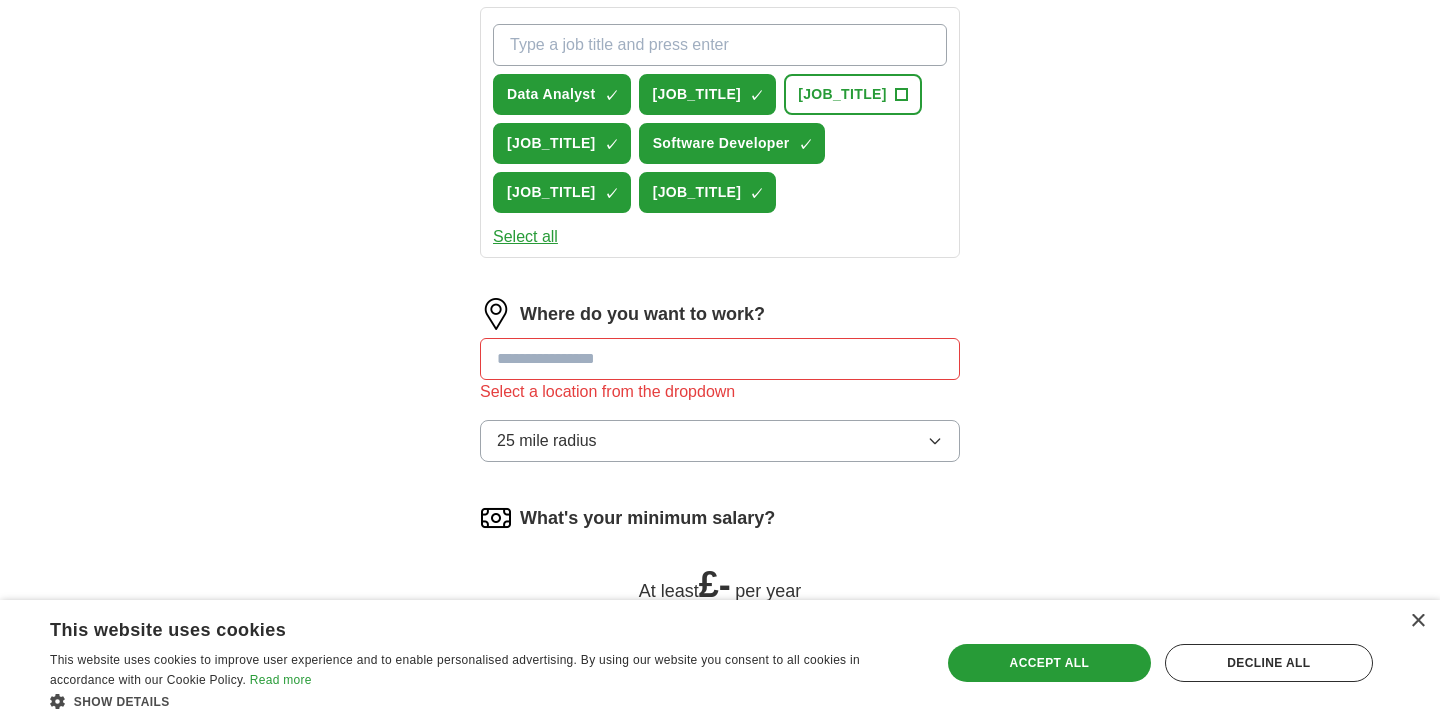 click on "25 mile radius" at bounding box center (720, 441) 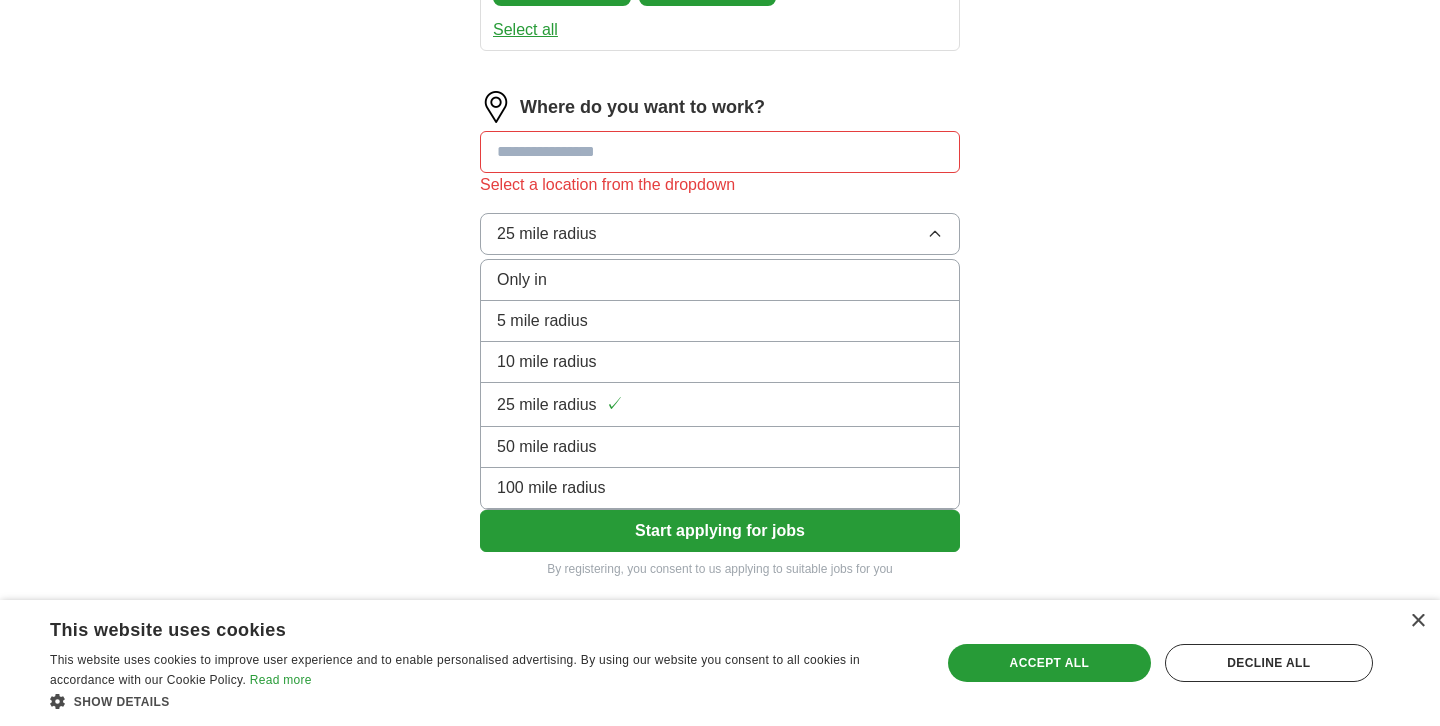 scroll, scrollTop: 937, scrollLeft: 0, axis: vertical 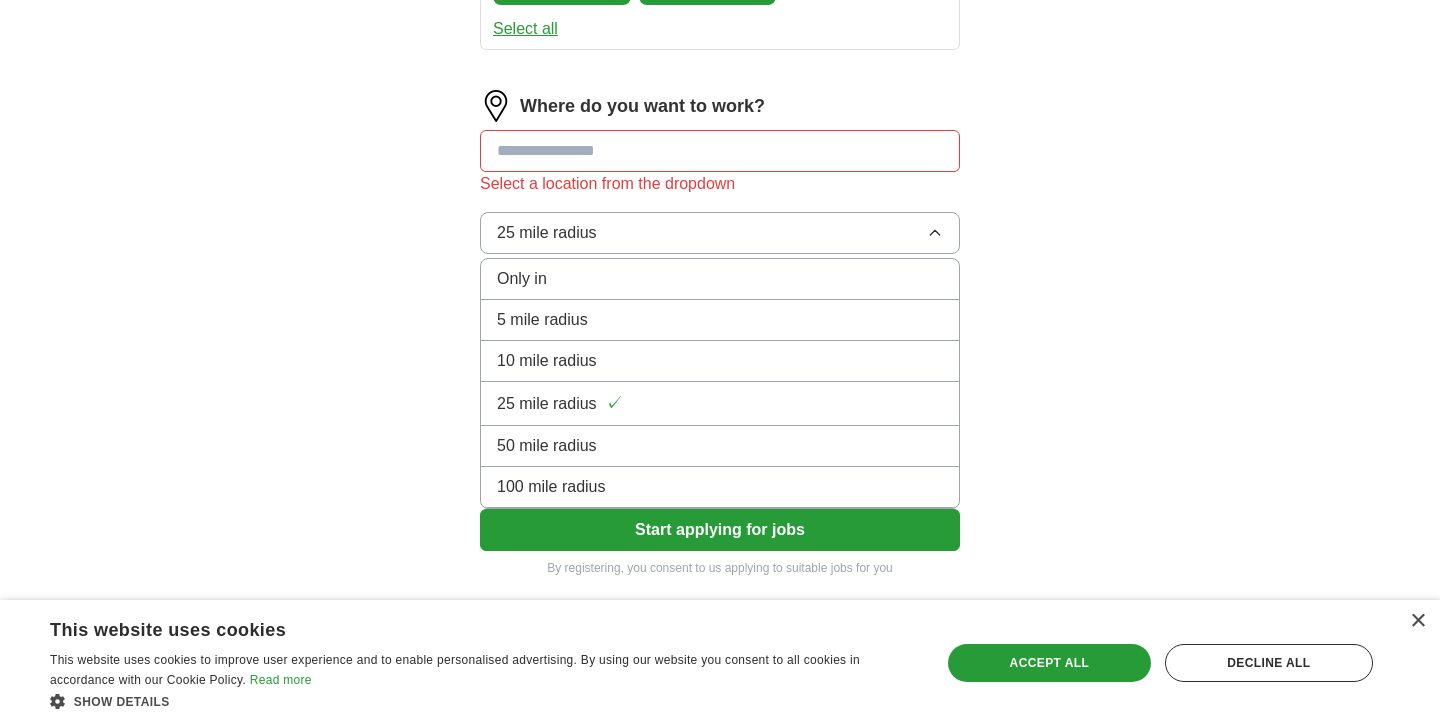 click on "100 mile radius" at bounding box center [720, 487] 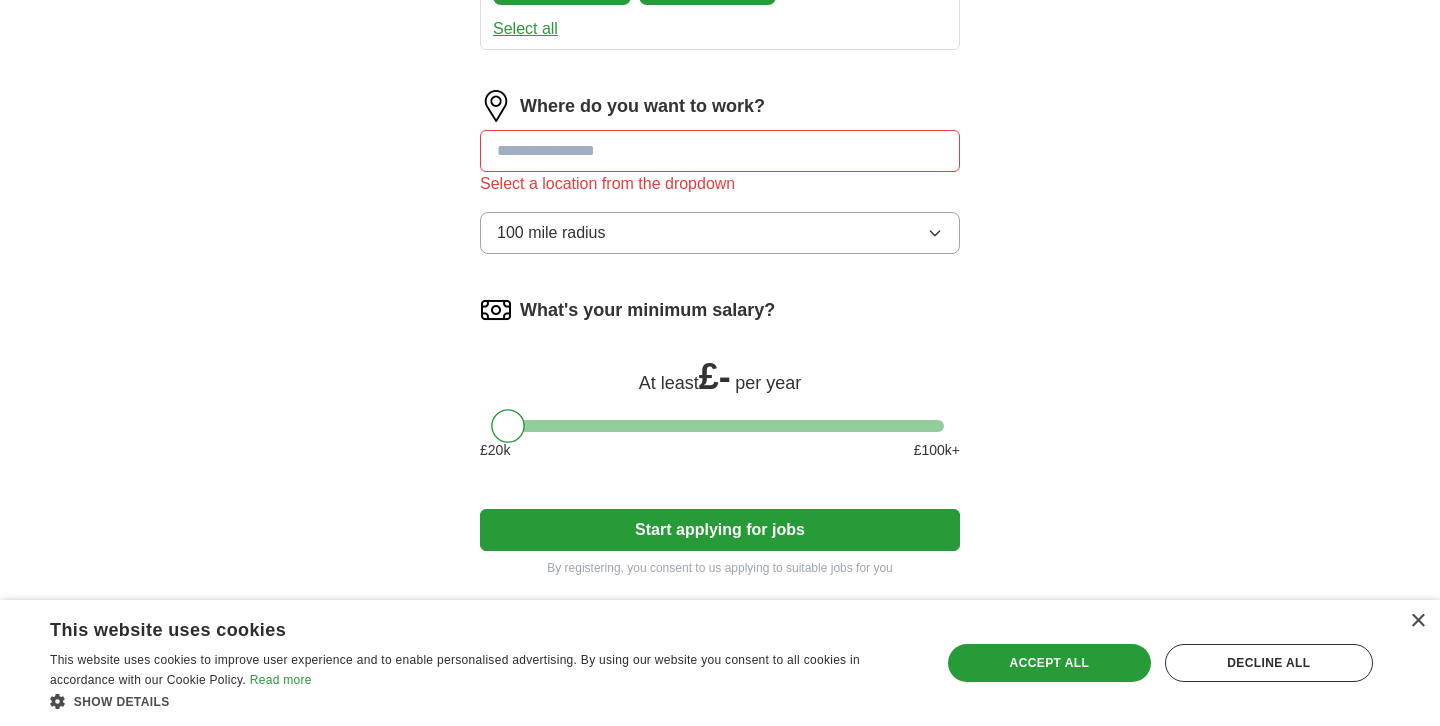 click at bounding box center (720, 151) 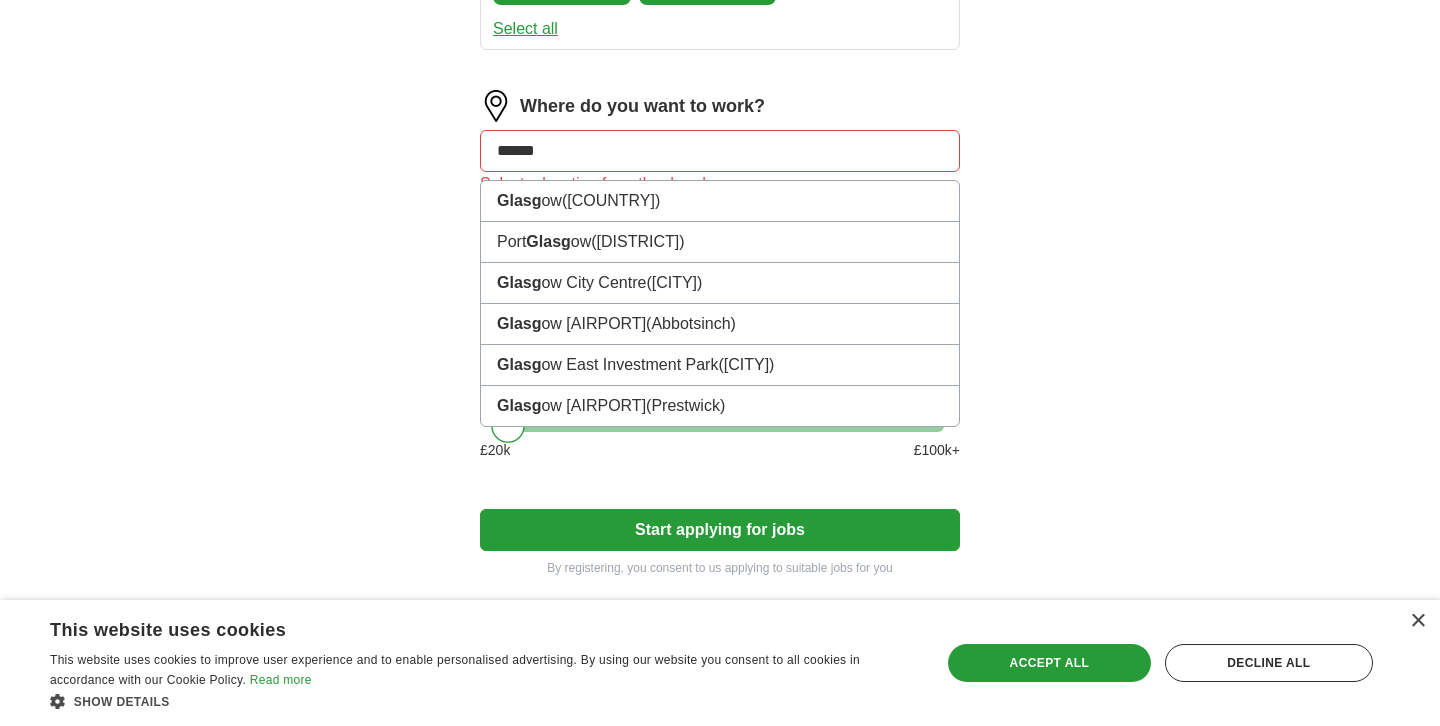 type on "*******" 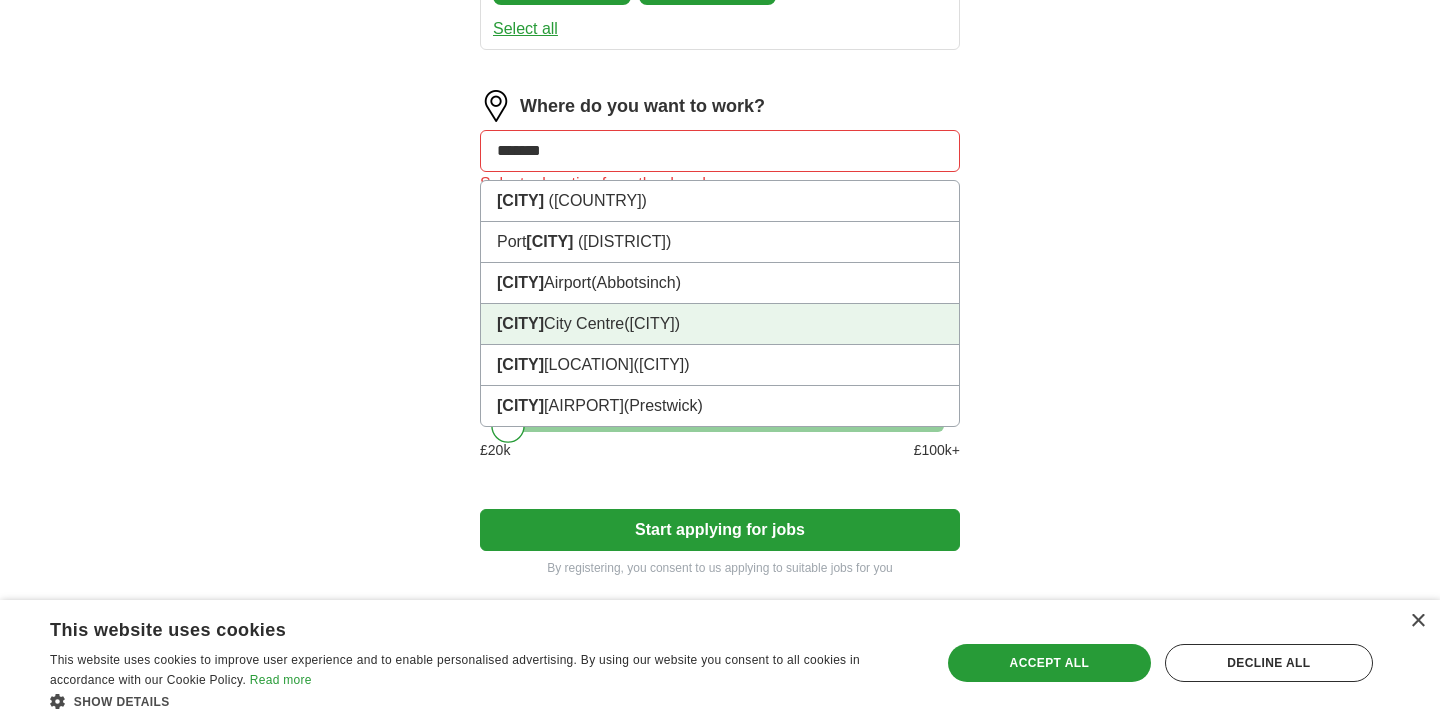 click on "[CITY]  City Centre  ([CITY])" at bounding box center [720, 324] 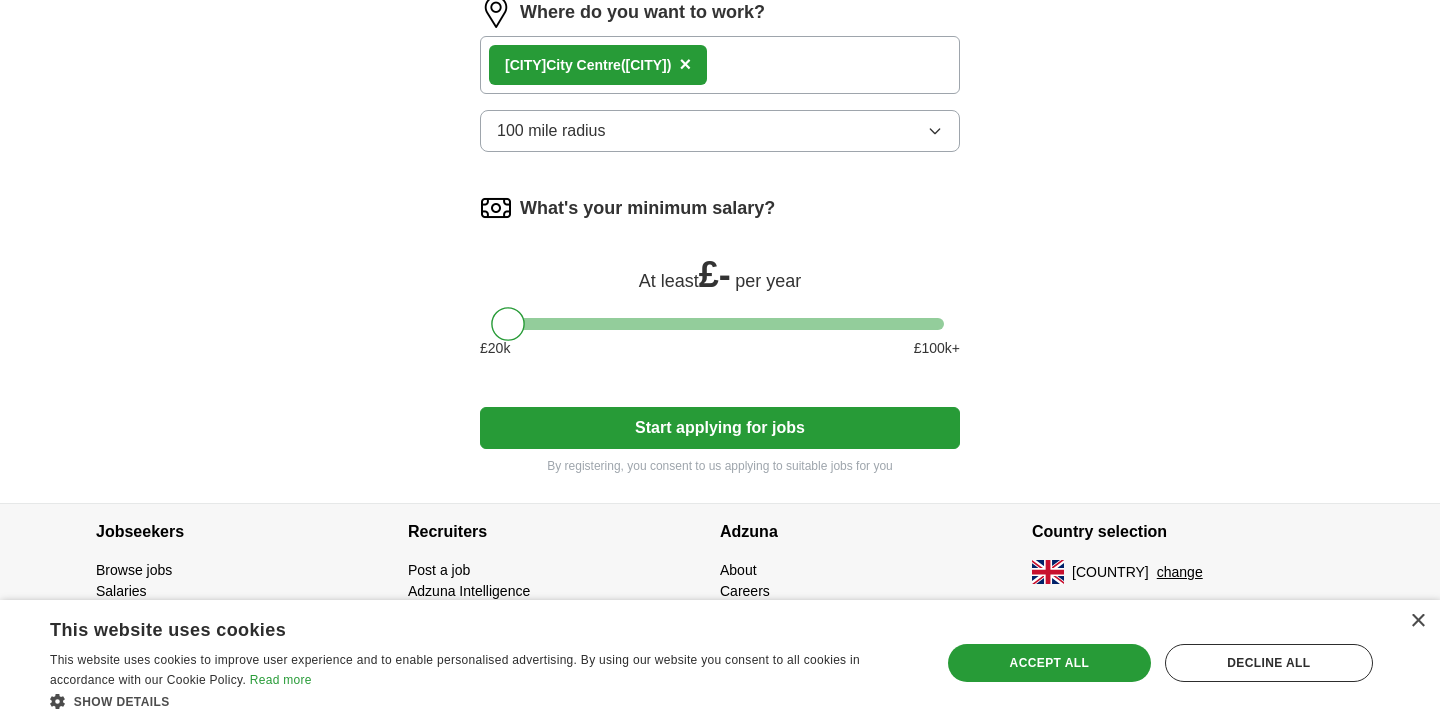 scroll, scrollTop: 1048, scrollLeft: 0, axis: vertical 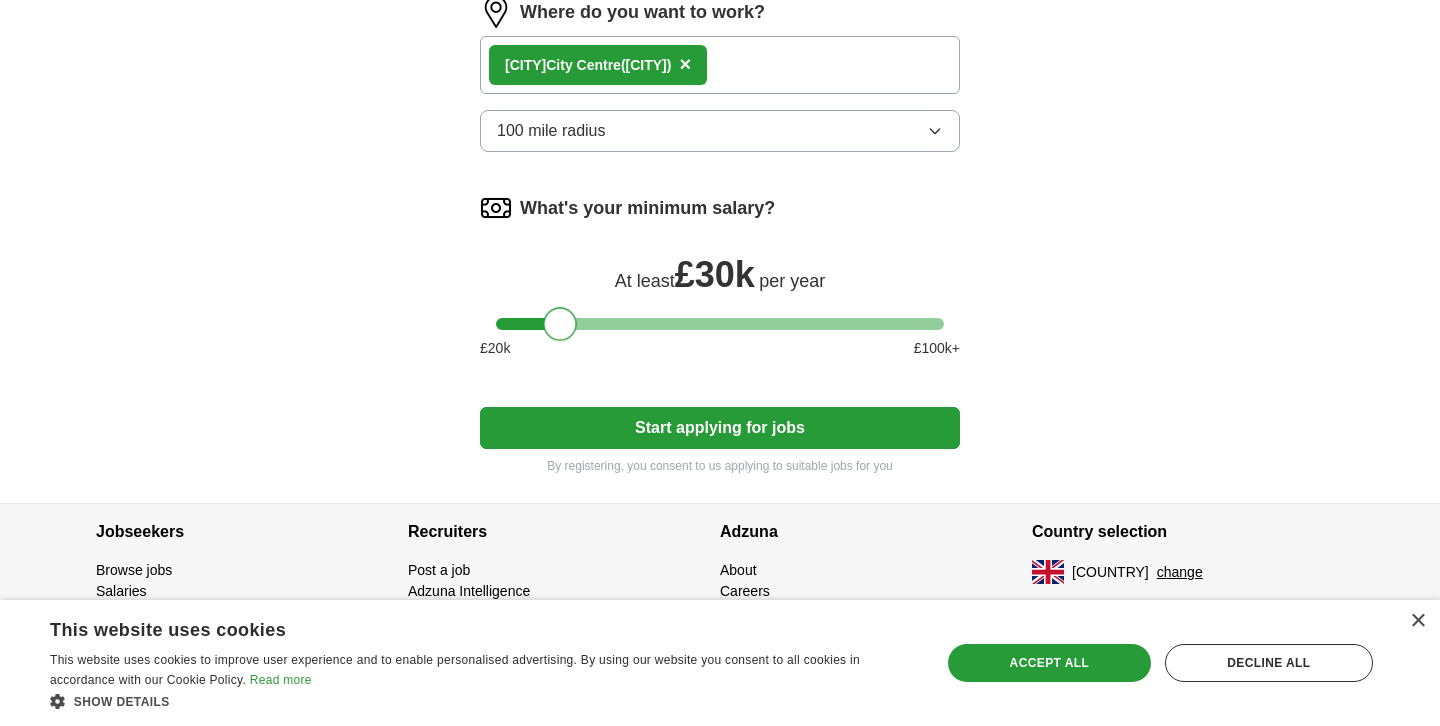 drag, startPoint x: 512, startPoint y: 368, endPoint x: 563, endPoint y: 368, distance: 51 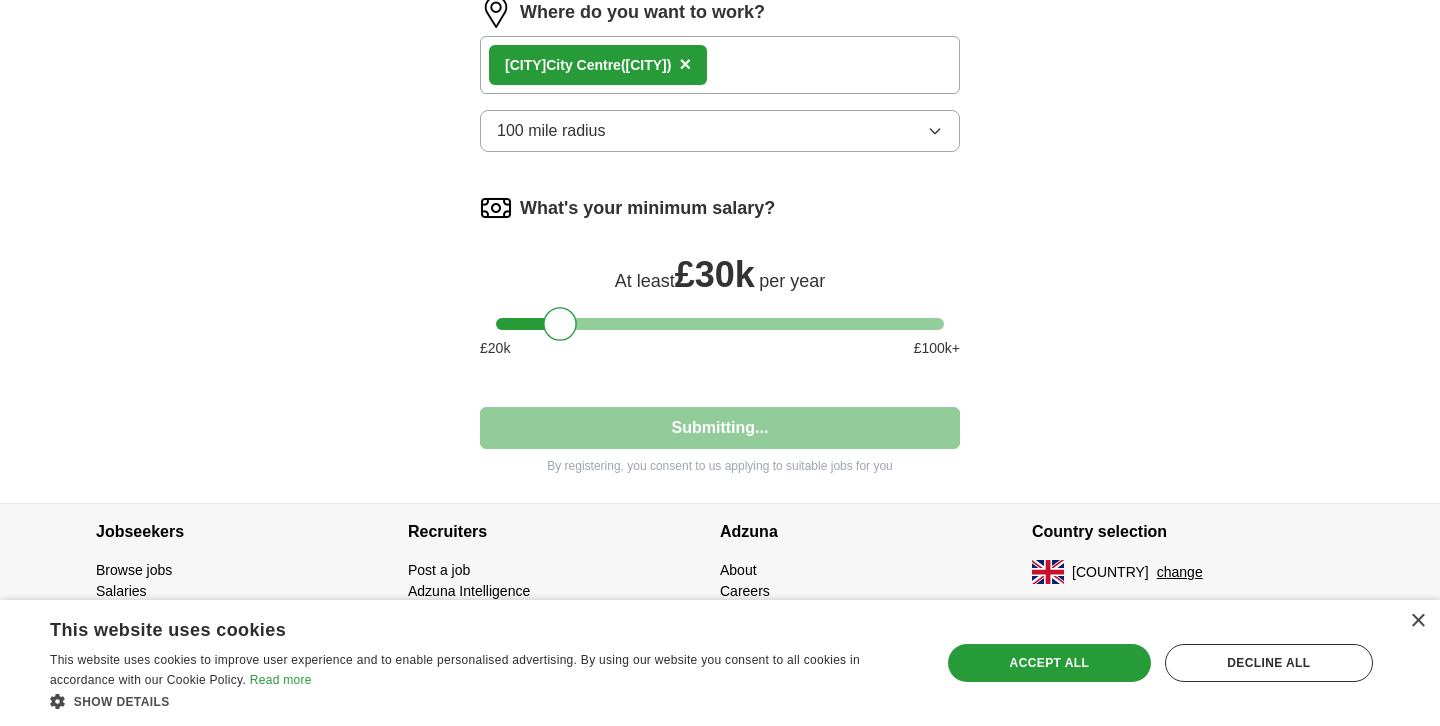 select on "**" 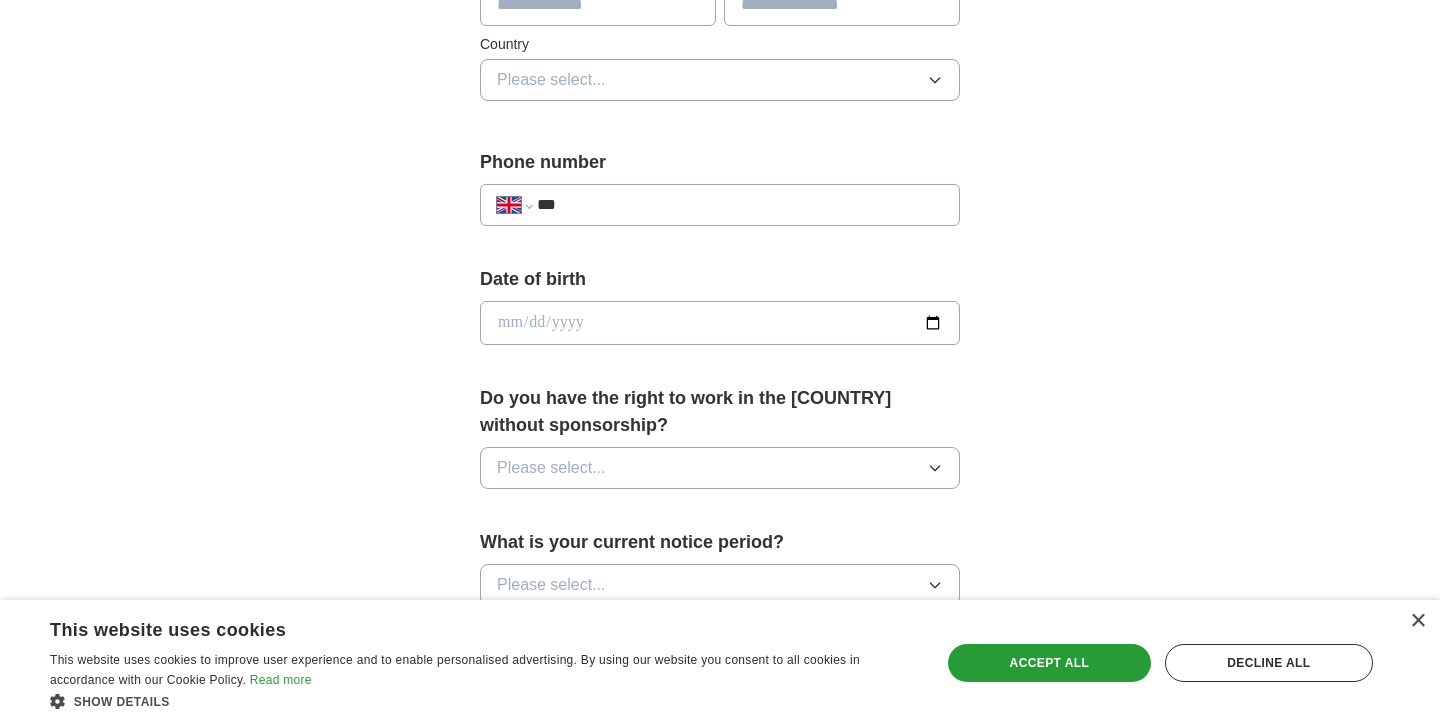 scroll, scrollTop: 673, scrollLeft: 0, axis: vertical 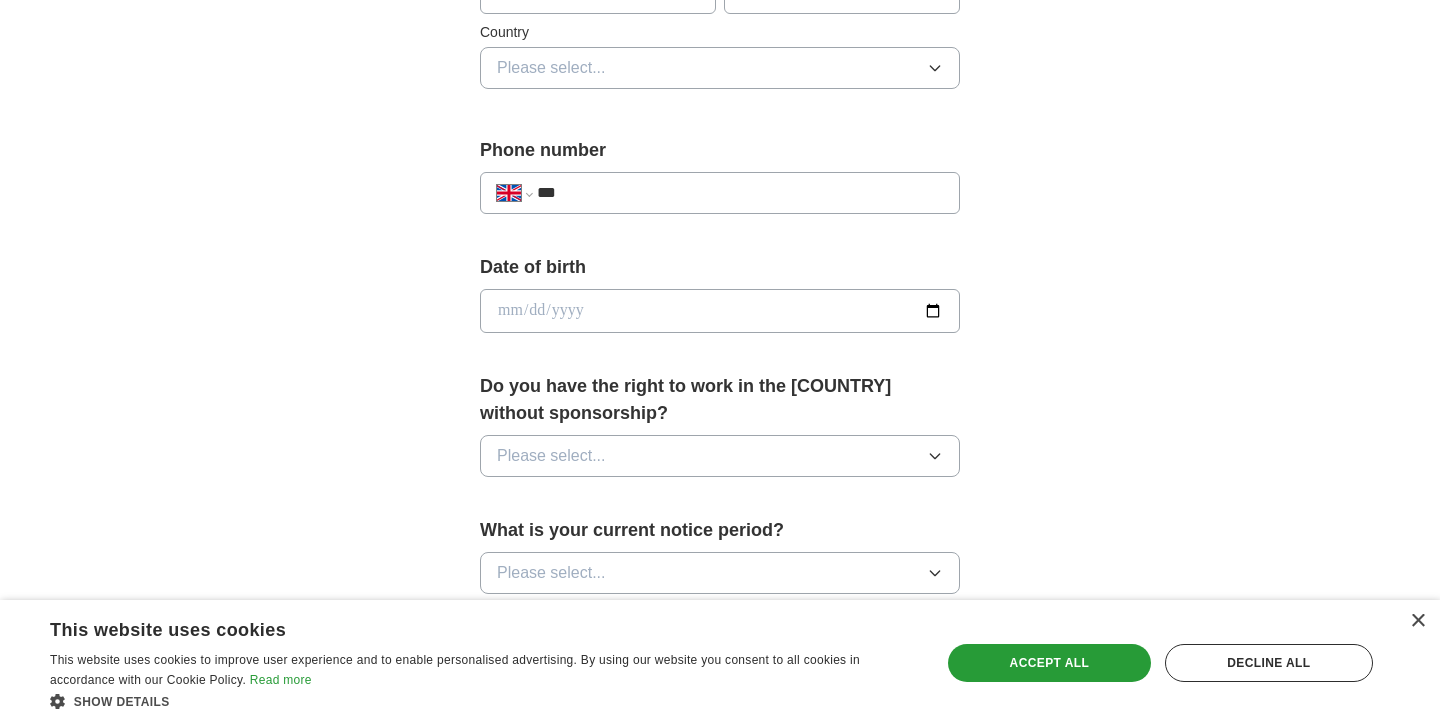 click on "Please select..." at bounding box center (720, 456) 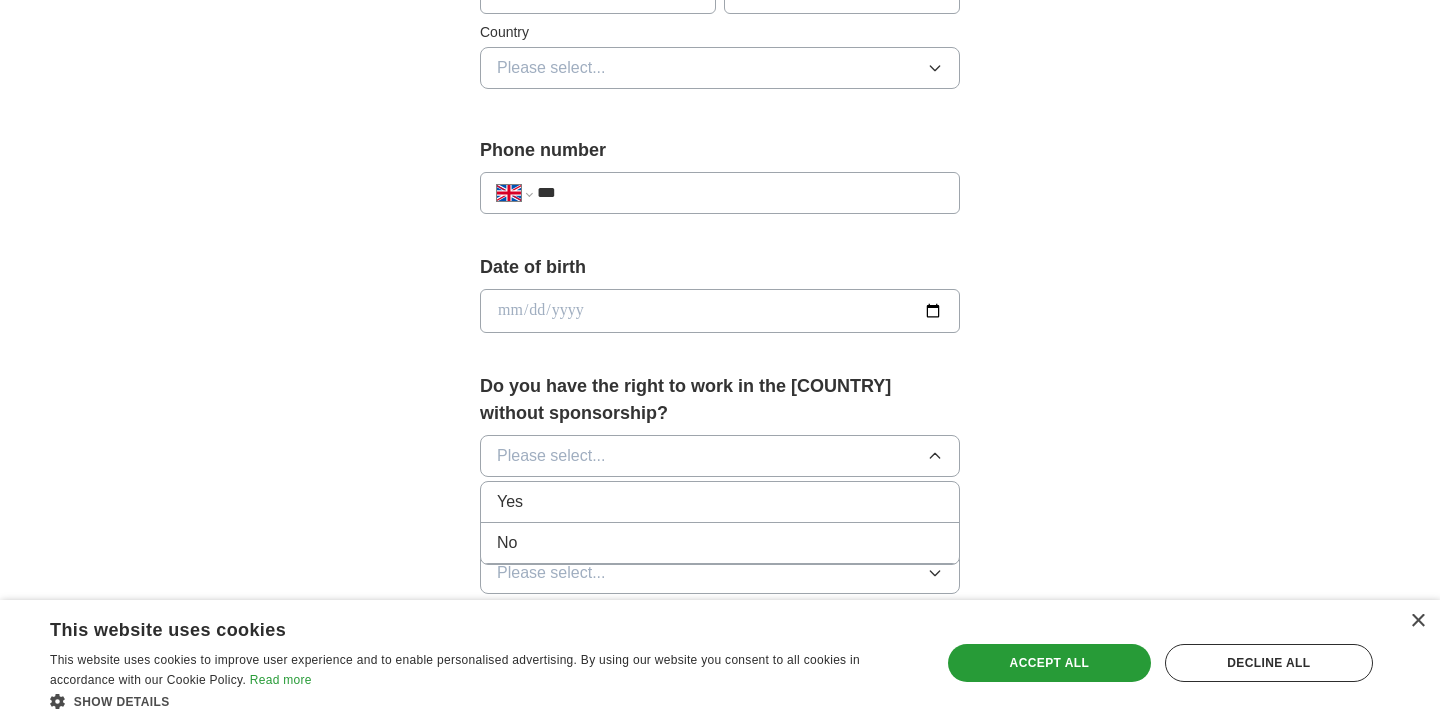 click on "Yes" at bounding box center (720, 502) 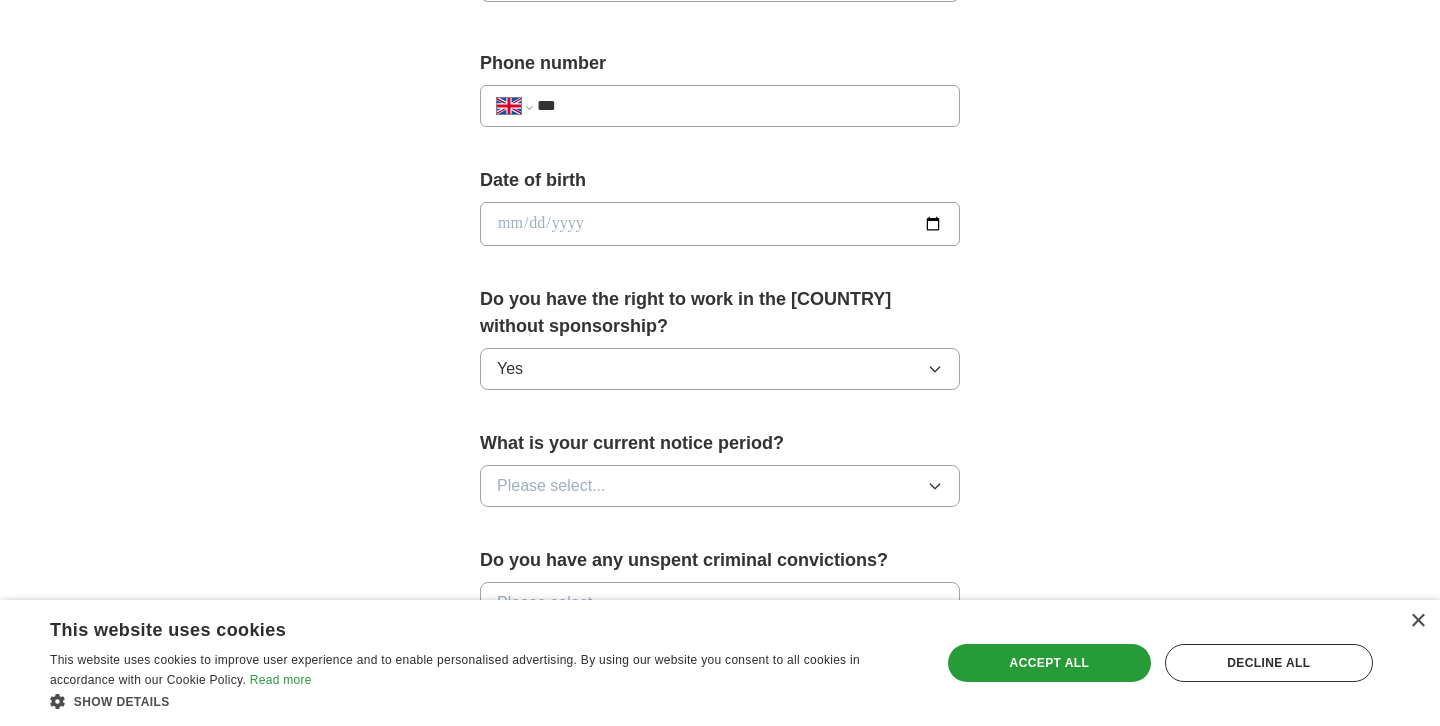 scroll, scrollTop: 797, scrollLeft: 0, axis: vertical 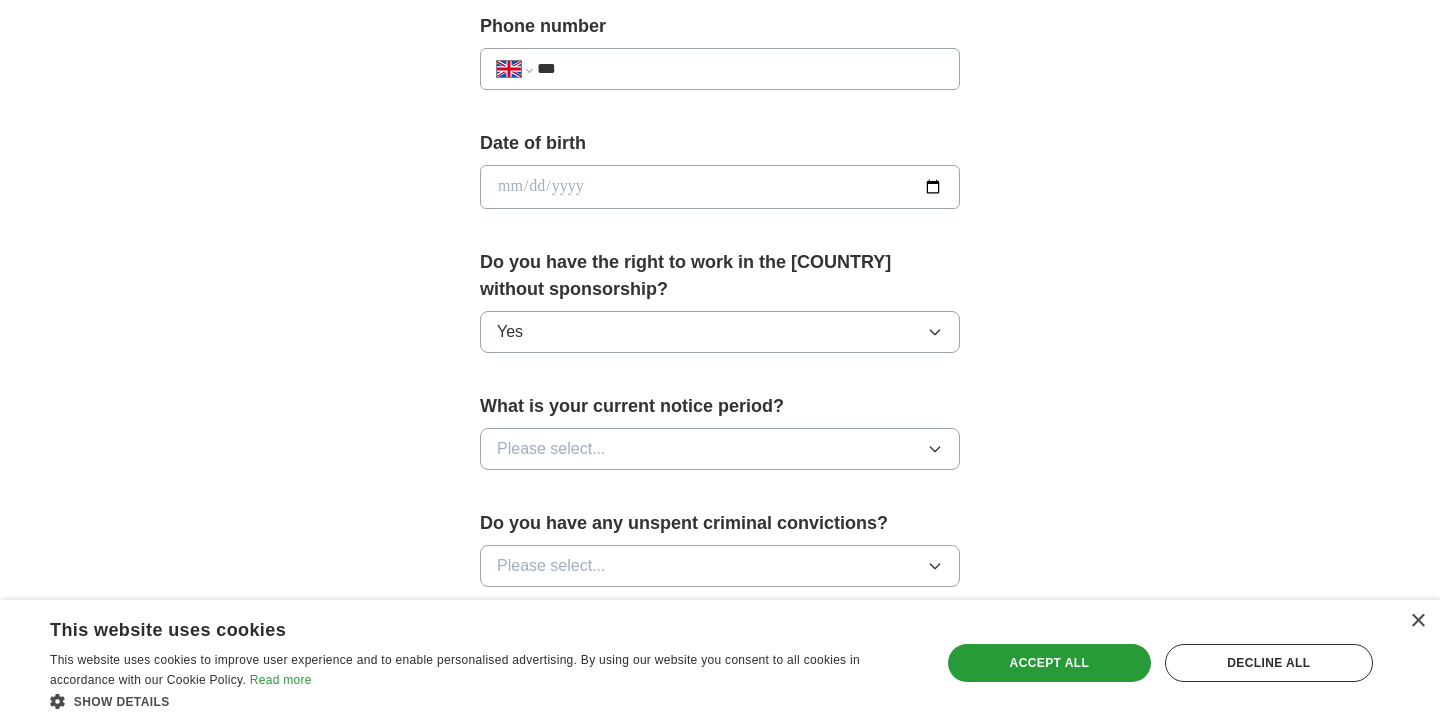 click on "Please select..." at bounding box center [720, 449] 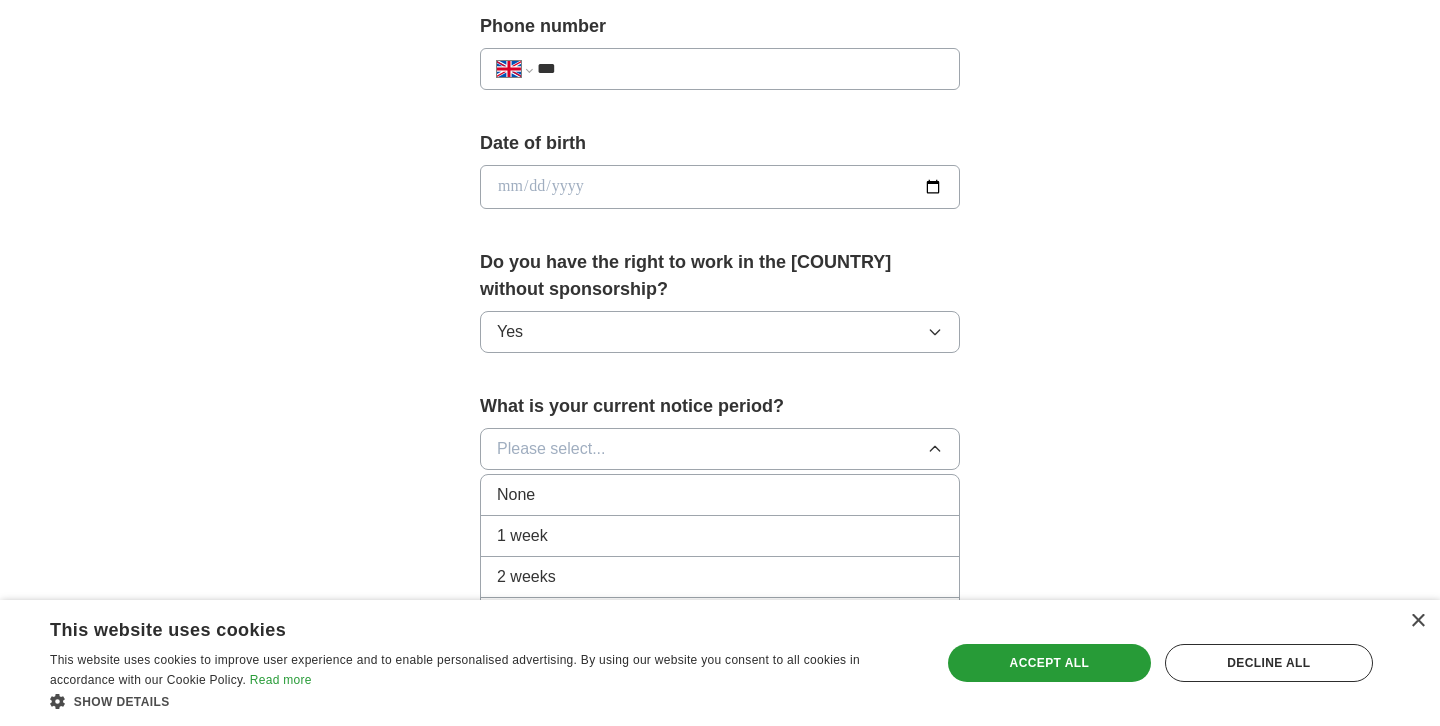 scroll, scrollTop: 880, scrollLeft: 0, axis: vertical 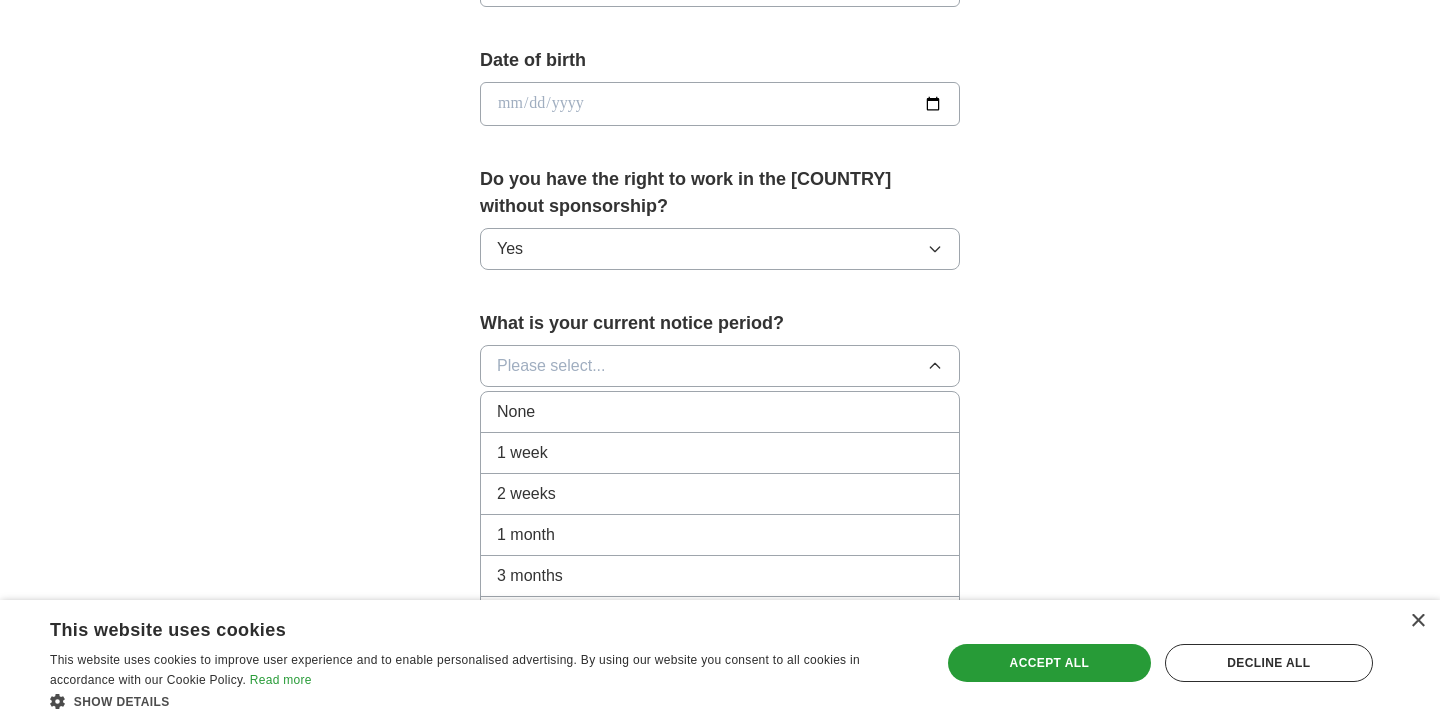 click on "1 month" at bounding box center (720, 535) 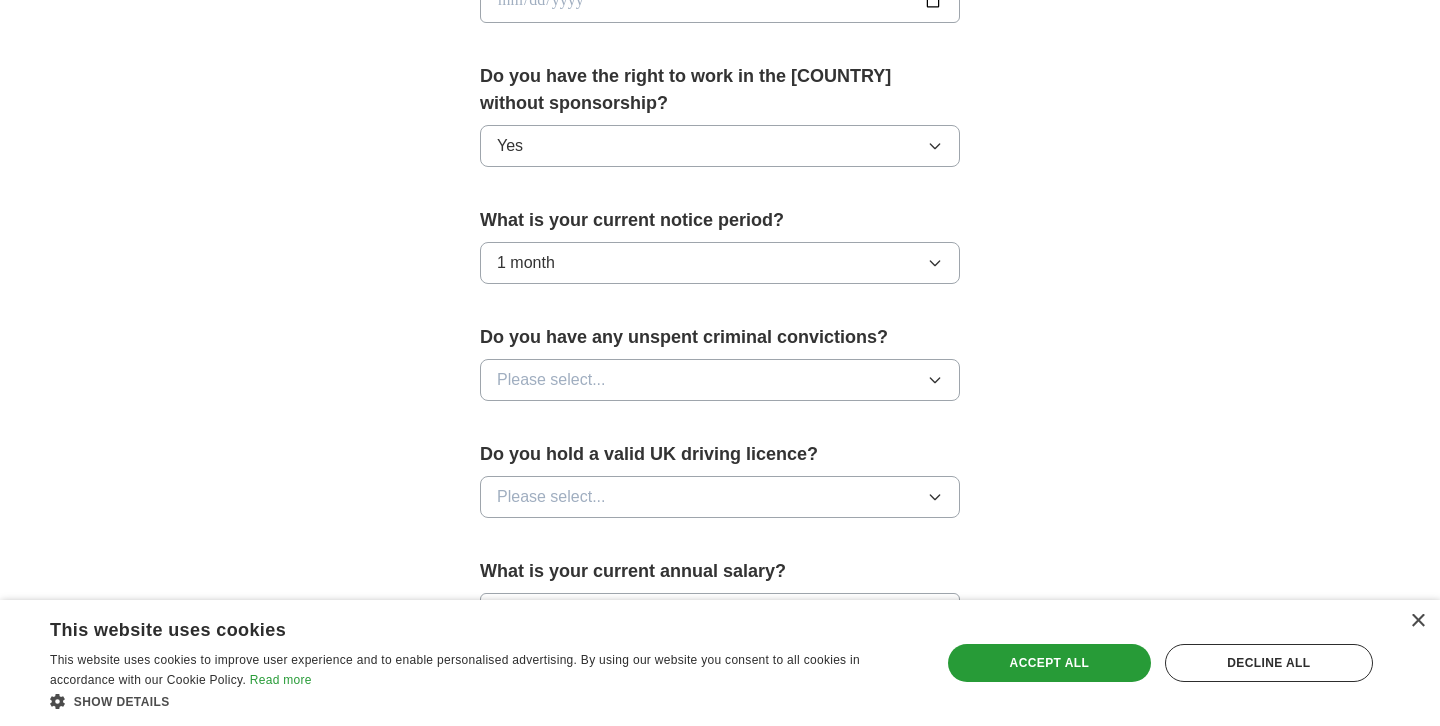 scroll, scrollTop: 984, scrollLeft: 0, axis: vertical 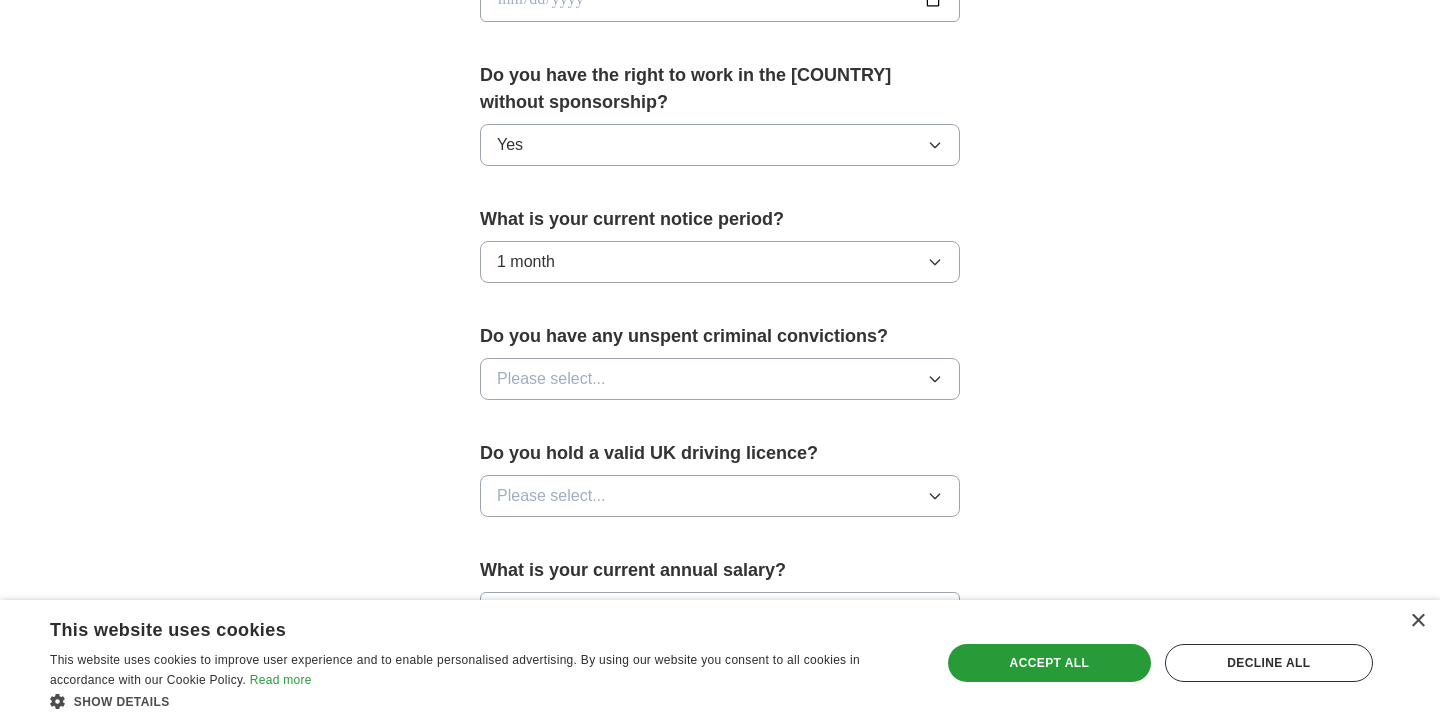 click on "Please select..." at bounding box center (720, 379) 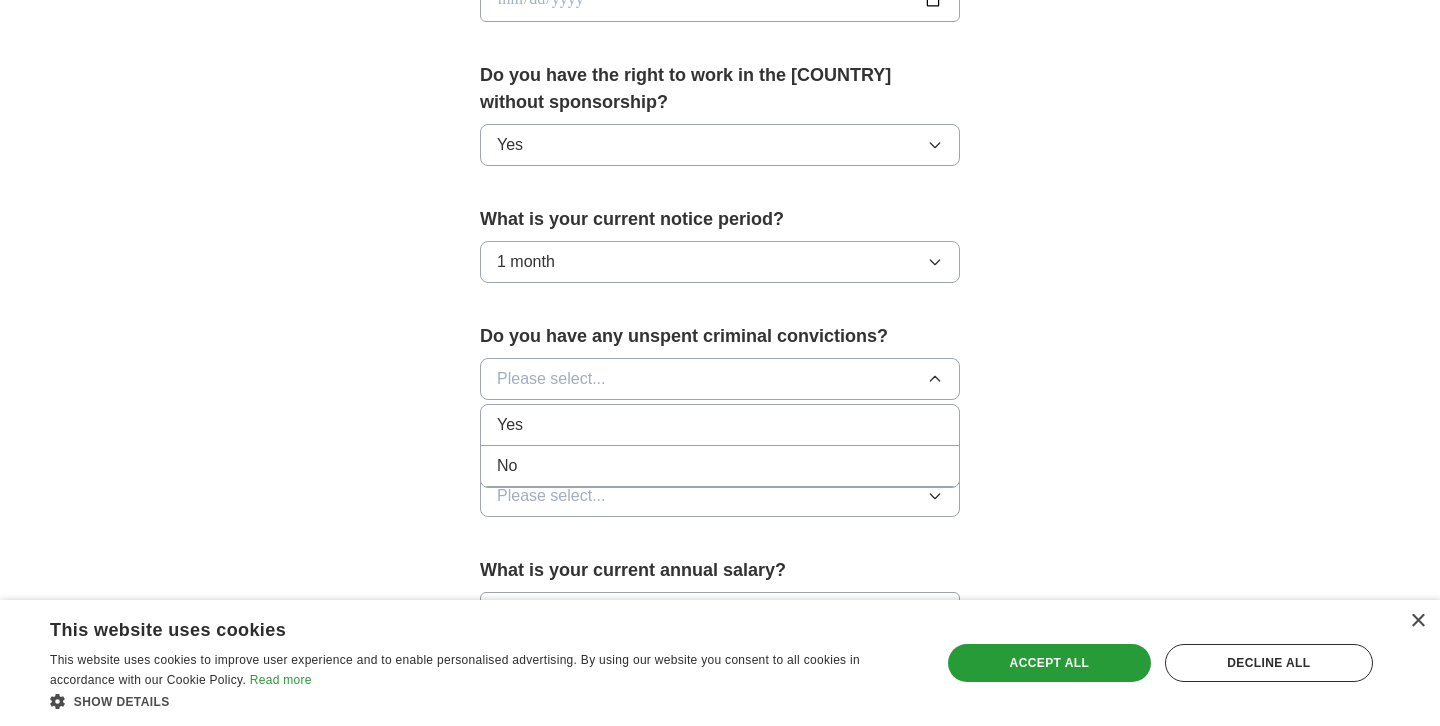 click on "No" at bounding box center [720, 466] 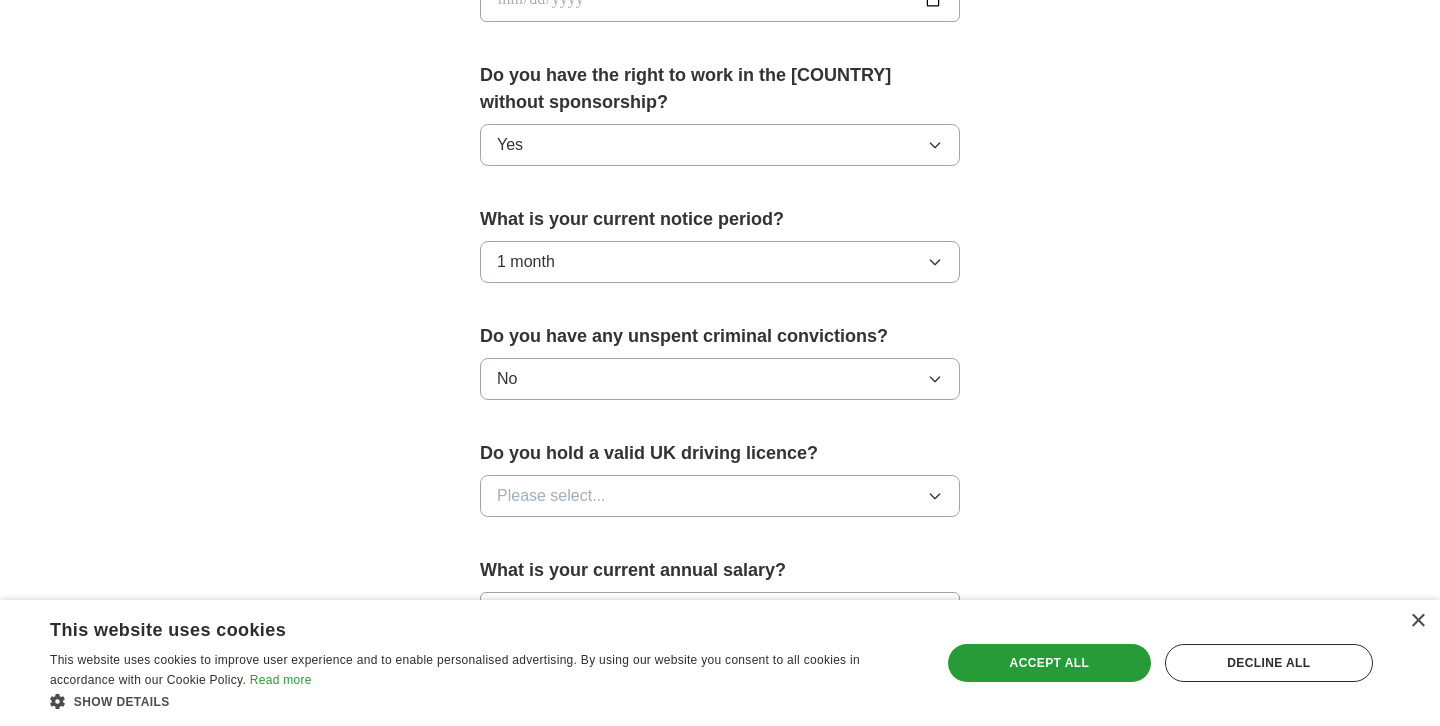 scroll, scrollTop: 1057, scrollLeft: 0, axis: vertical 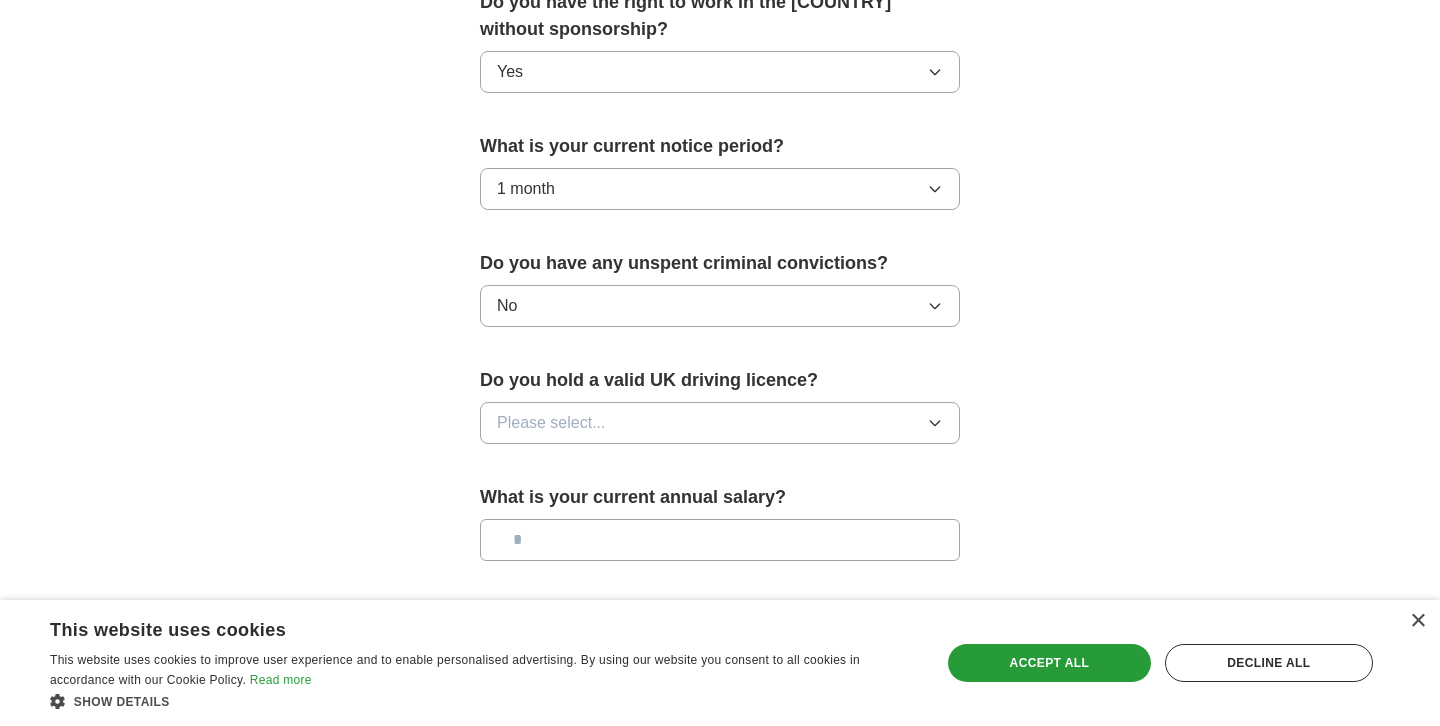 click on "Please select..." at bounding box center (720, 423) 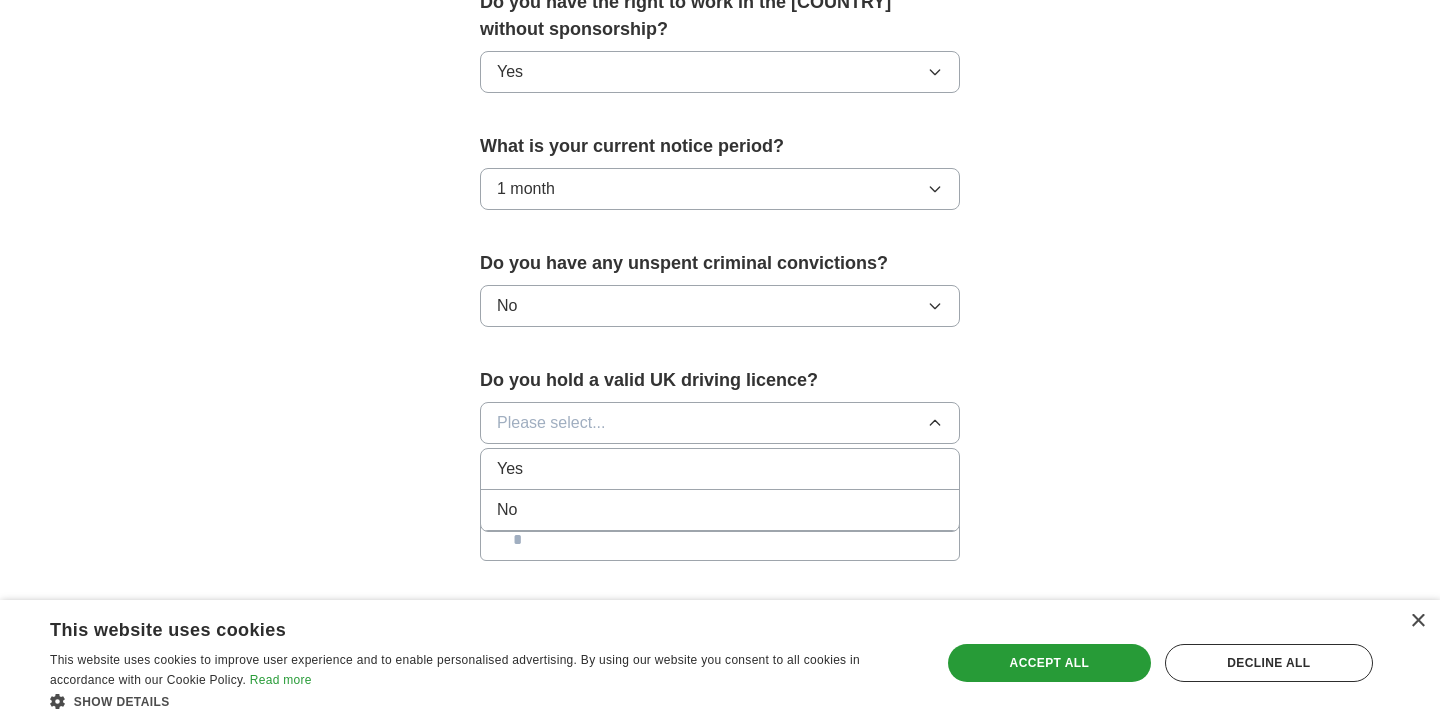 click on "Yes" at bounding box center (720, 469) 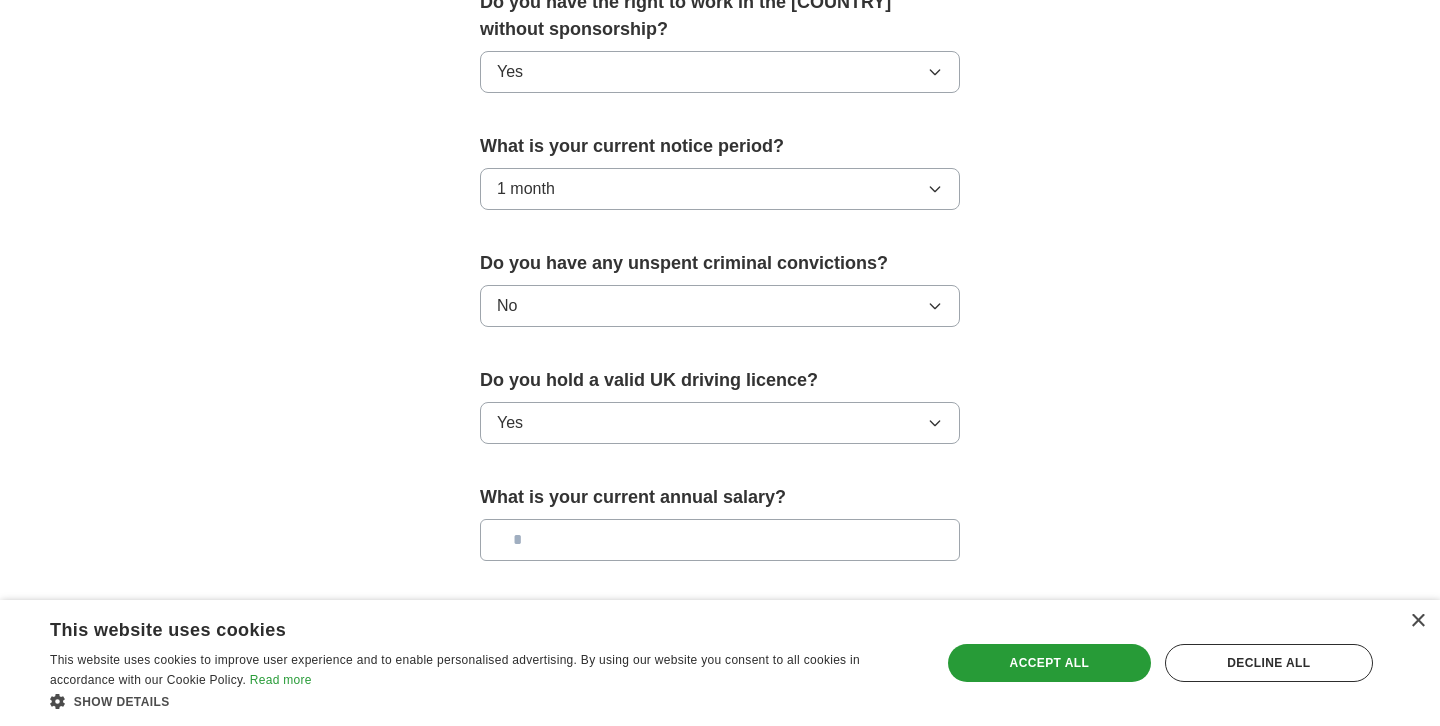 scroll, scrollTop: 1131, scrollLeft: 0, axis: vertical 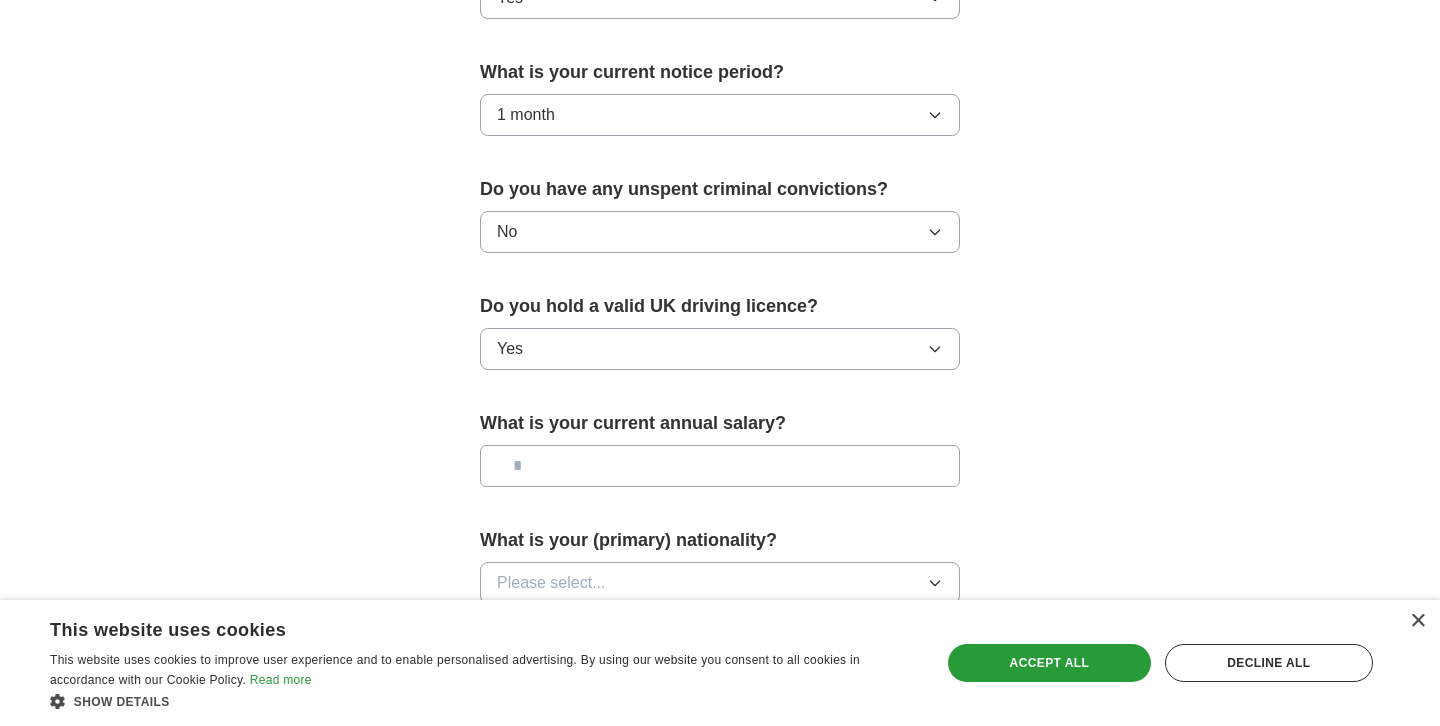 click at bounding box center (720, 466) 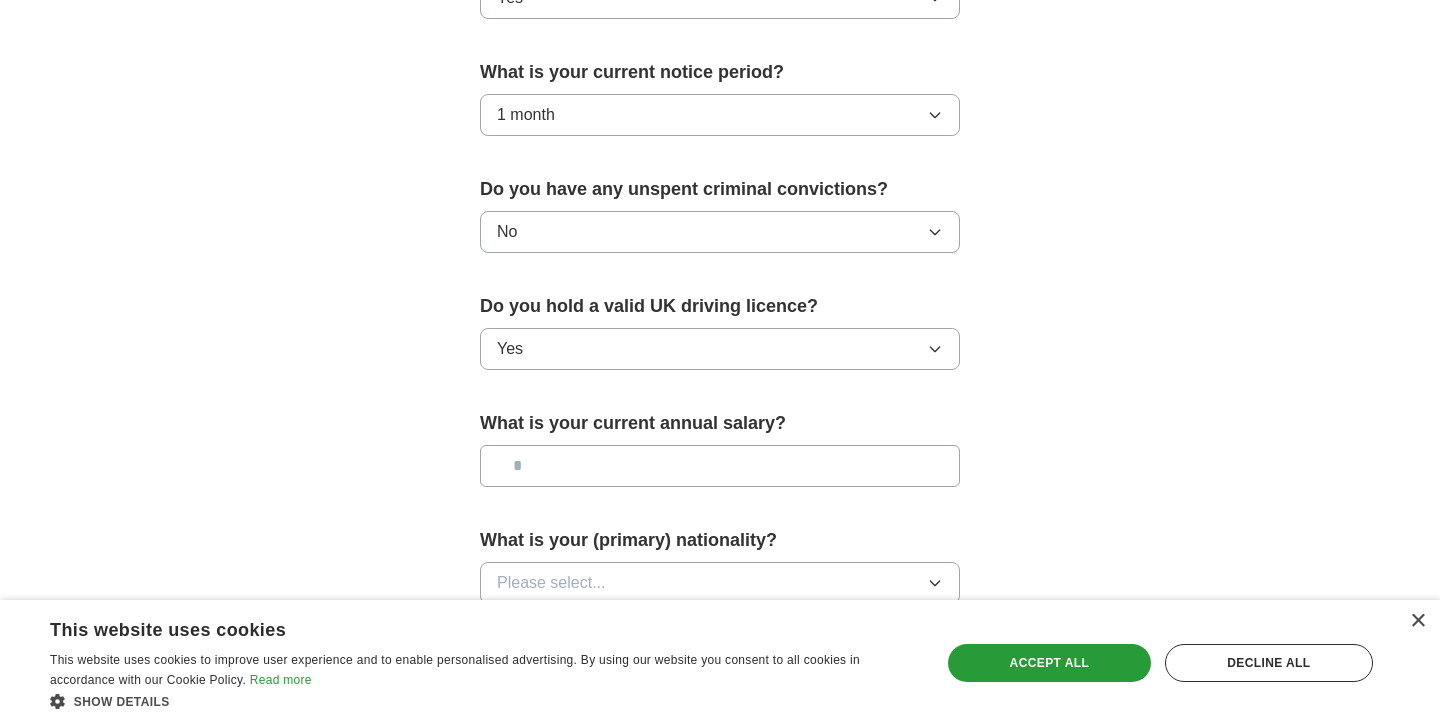 type on "**" 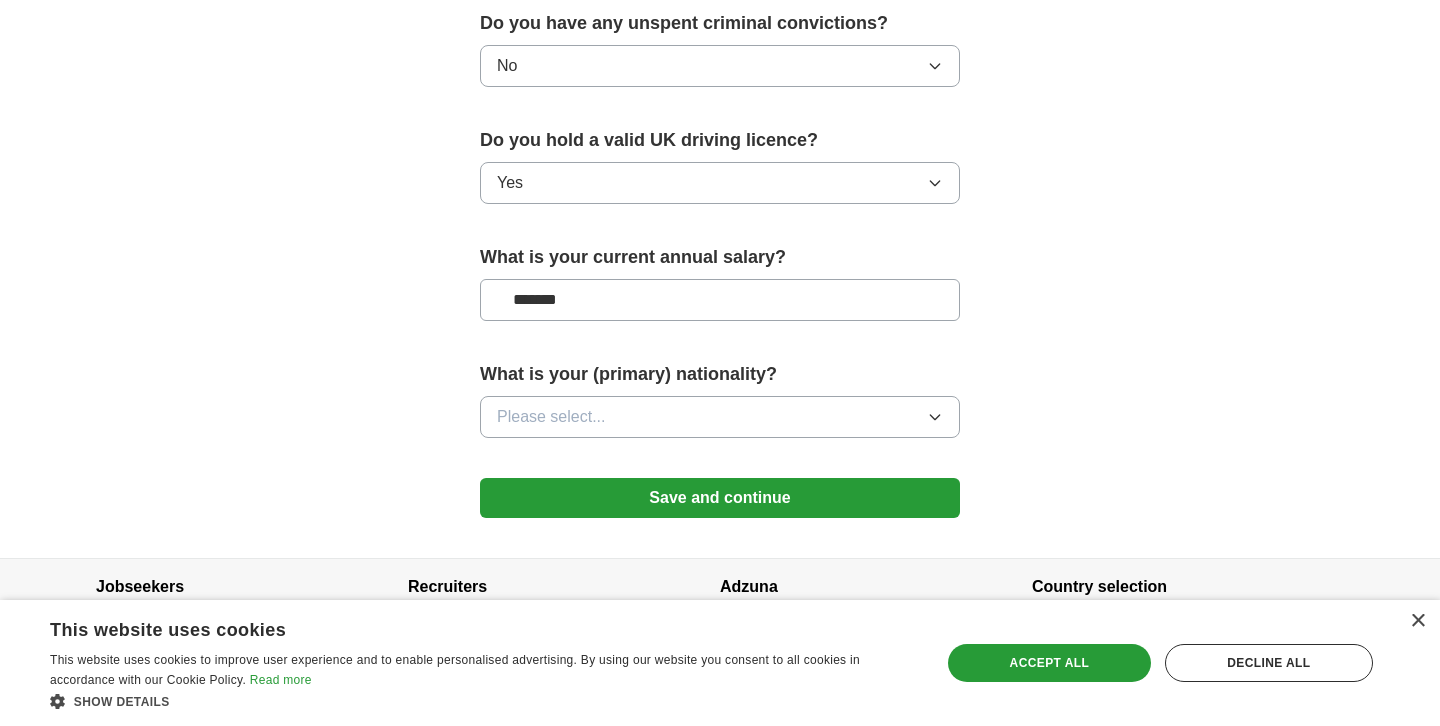 scroll, scrollTop: 1298, scrollLeft: 0, axis: vertical 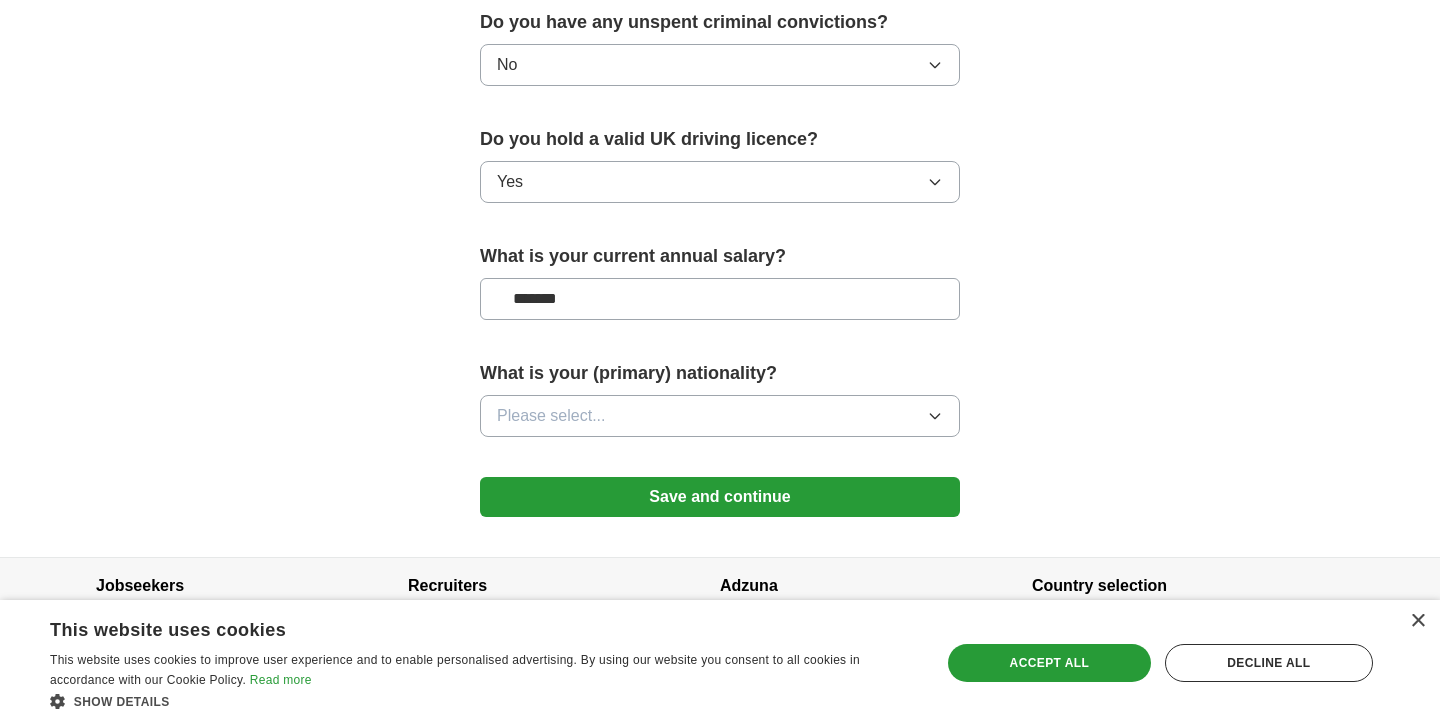 type on "*******" 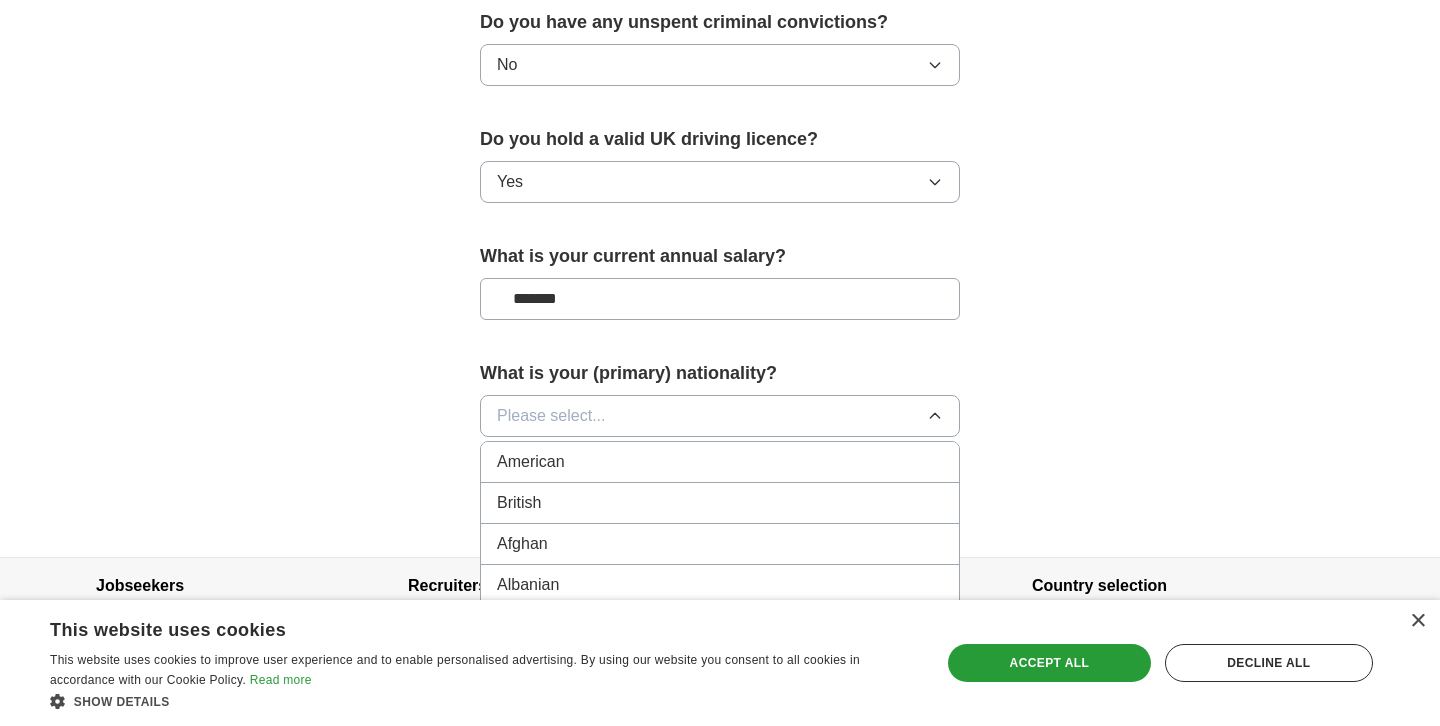 type 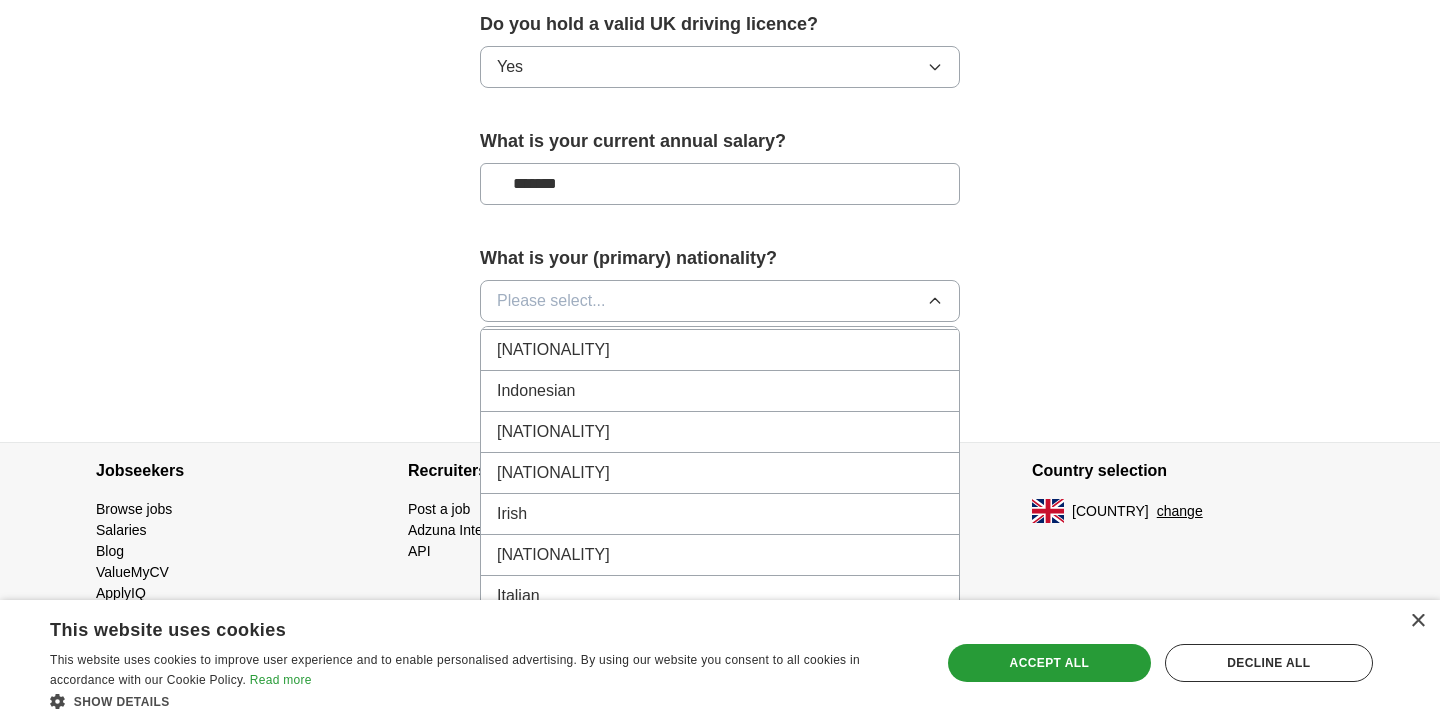 scroll, scrollTop: 3271, scrollLeft: 0, axis: vertical 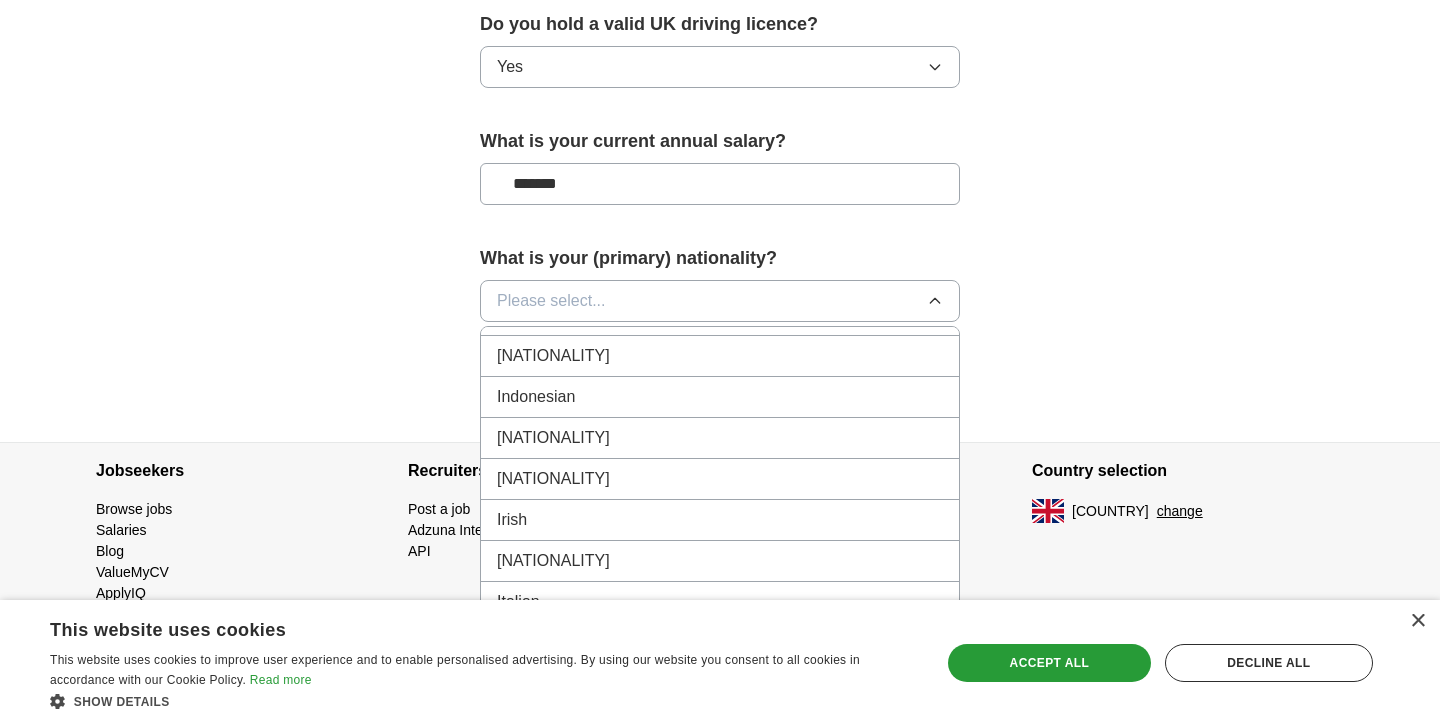 click on "[NATIONALITY]" at bounding box center (720, 356) 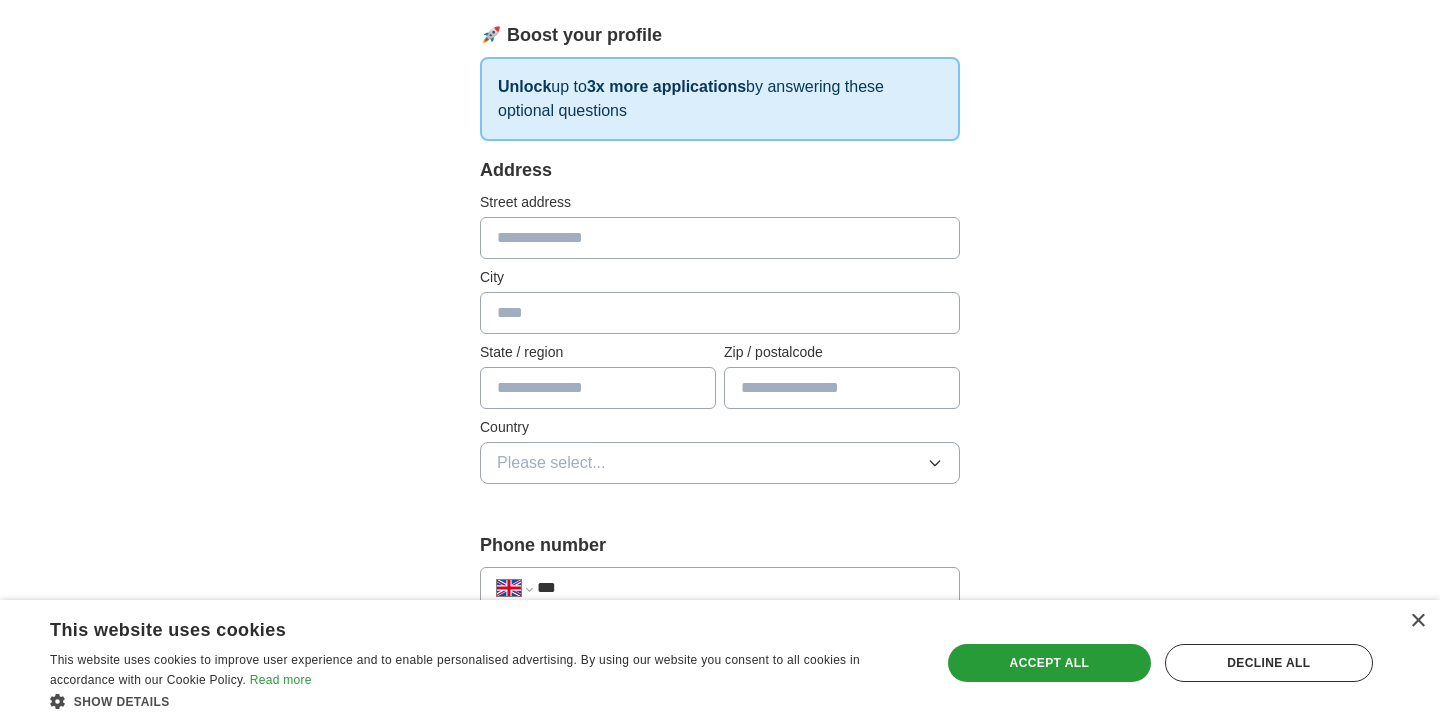 scroll, scrollTop: 268, scrollLeft: 0, axis: vertical 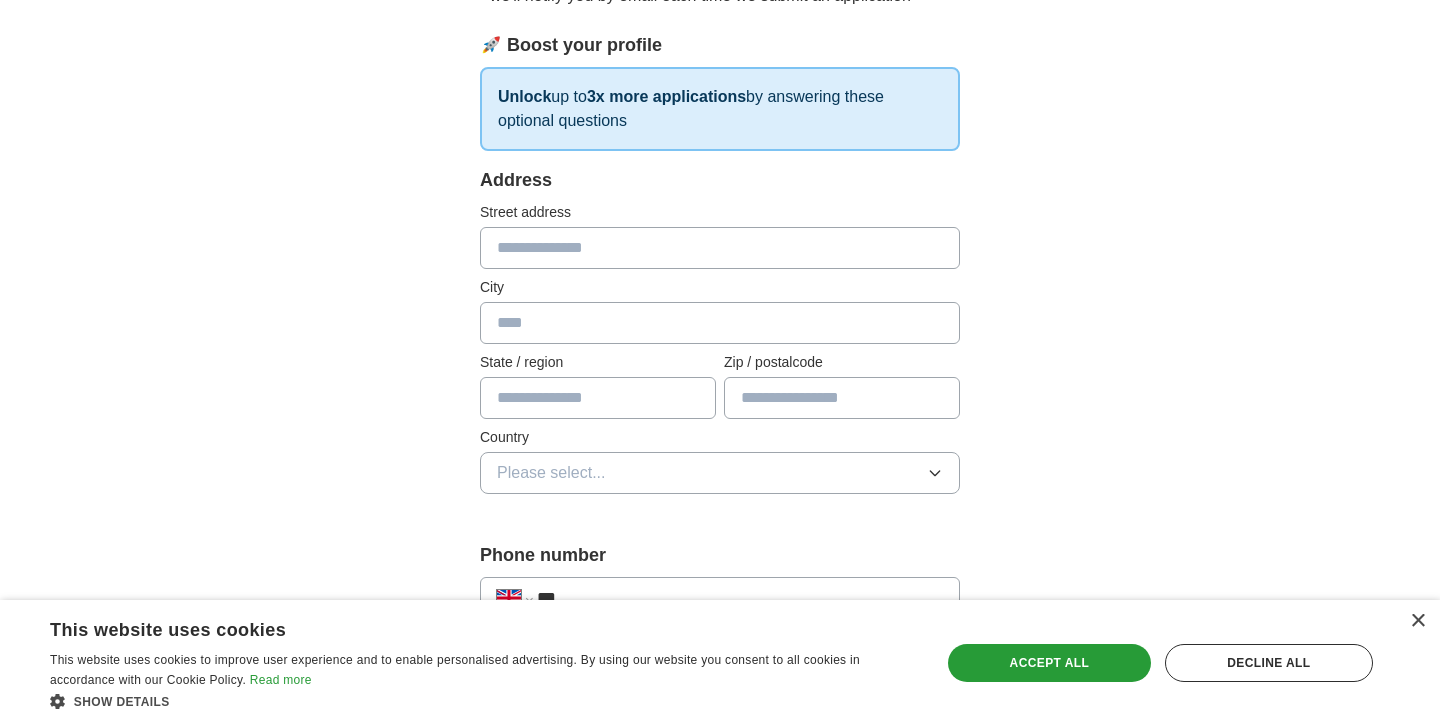 click at bounding box center (720, 248) 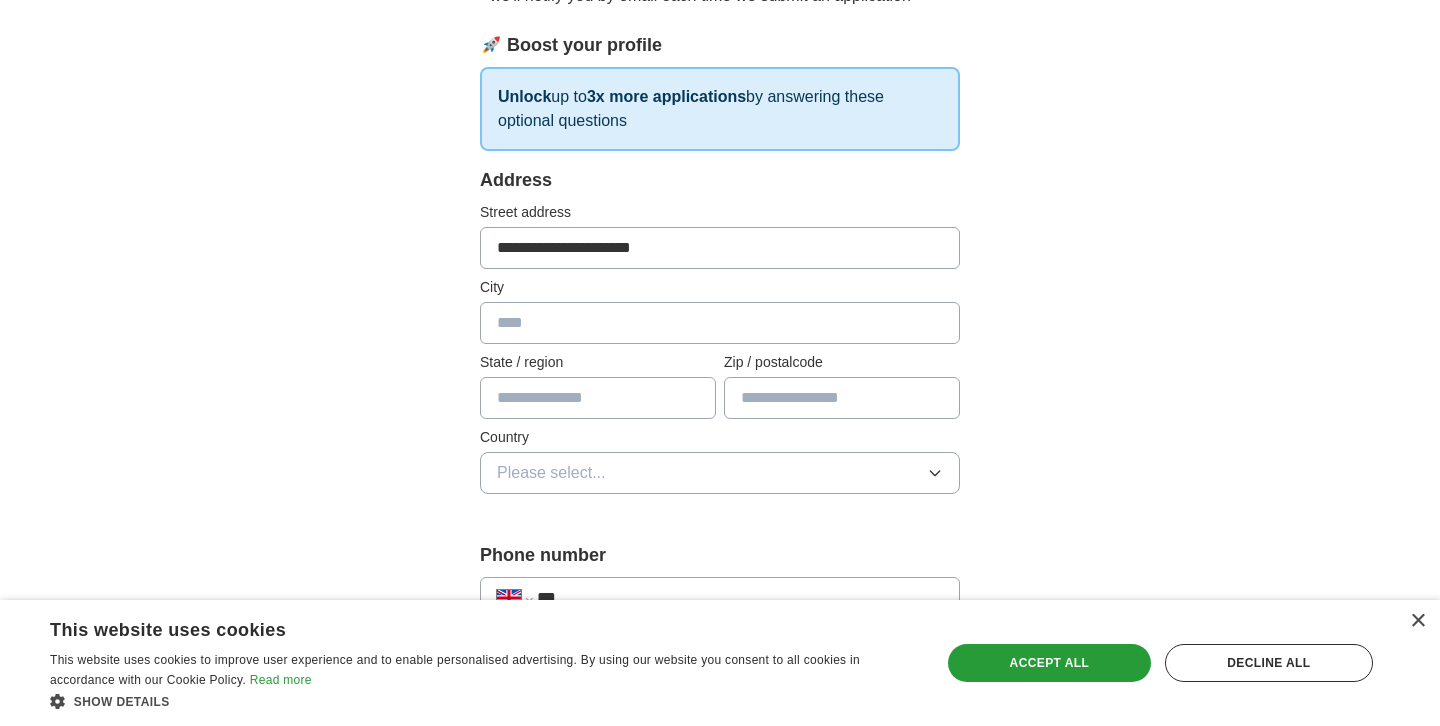 type on "*******" 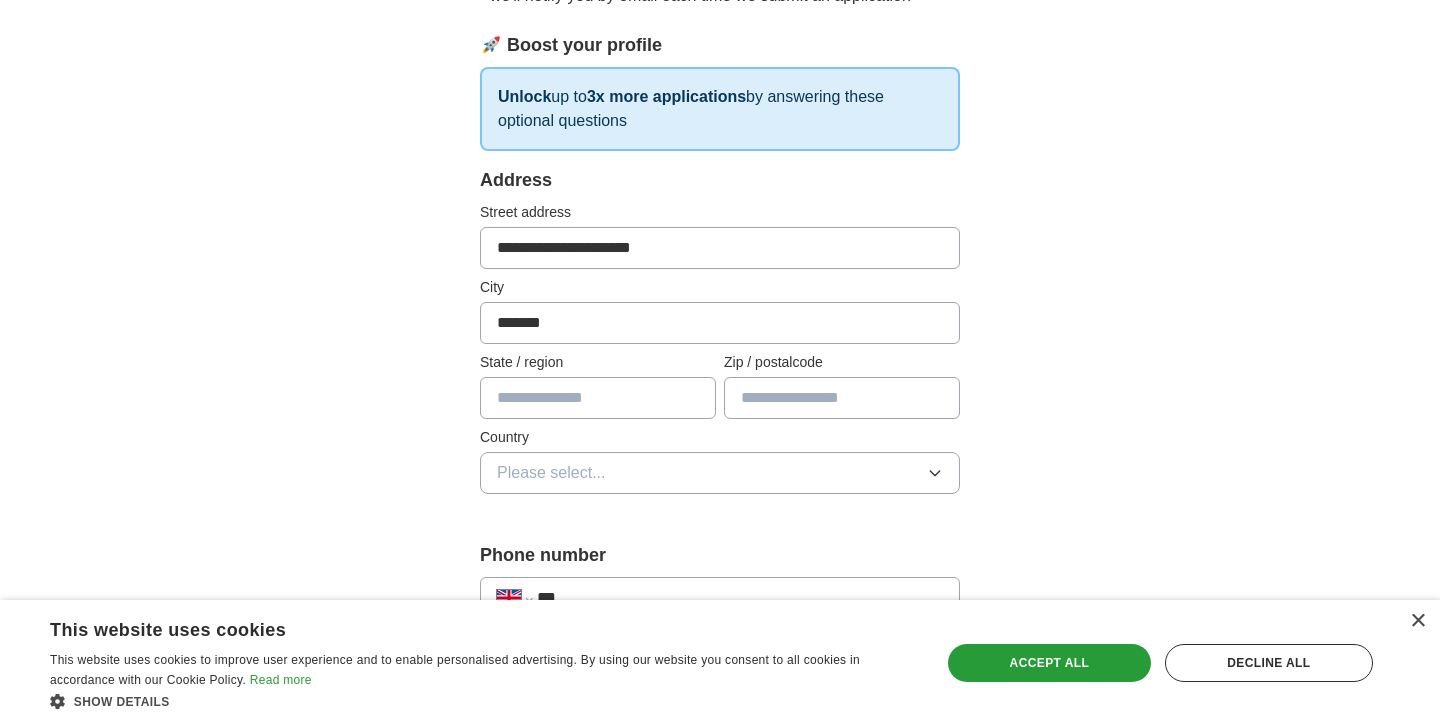 type on "*******" 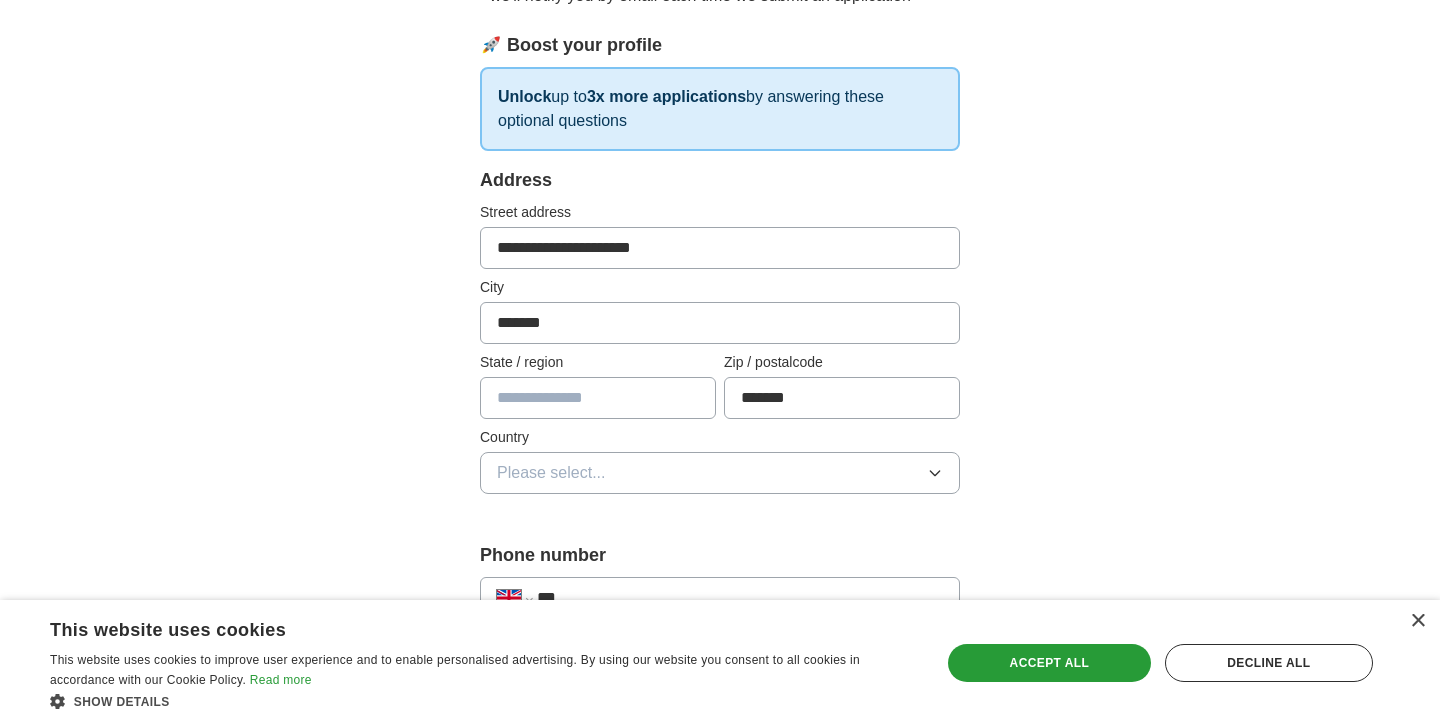 click on "Please select..." at bounding box center (720, 473) 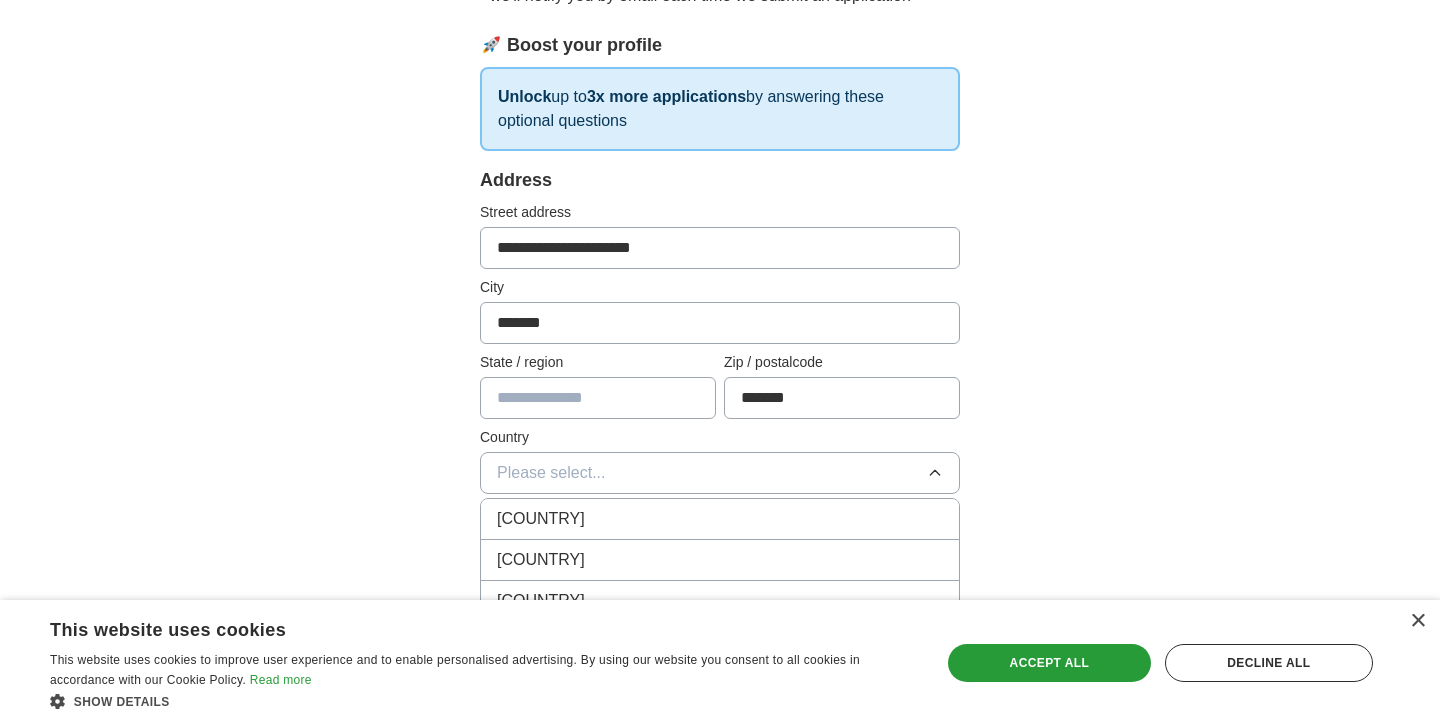 click on "[COUNTRY]" at bounding box center [541, 519] 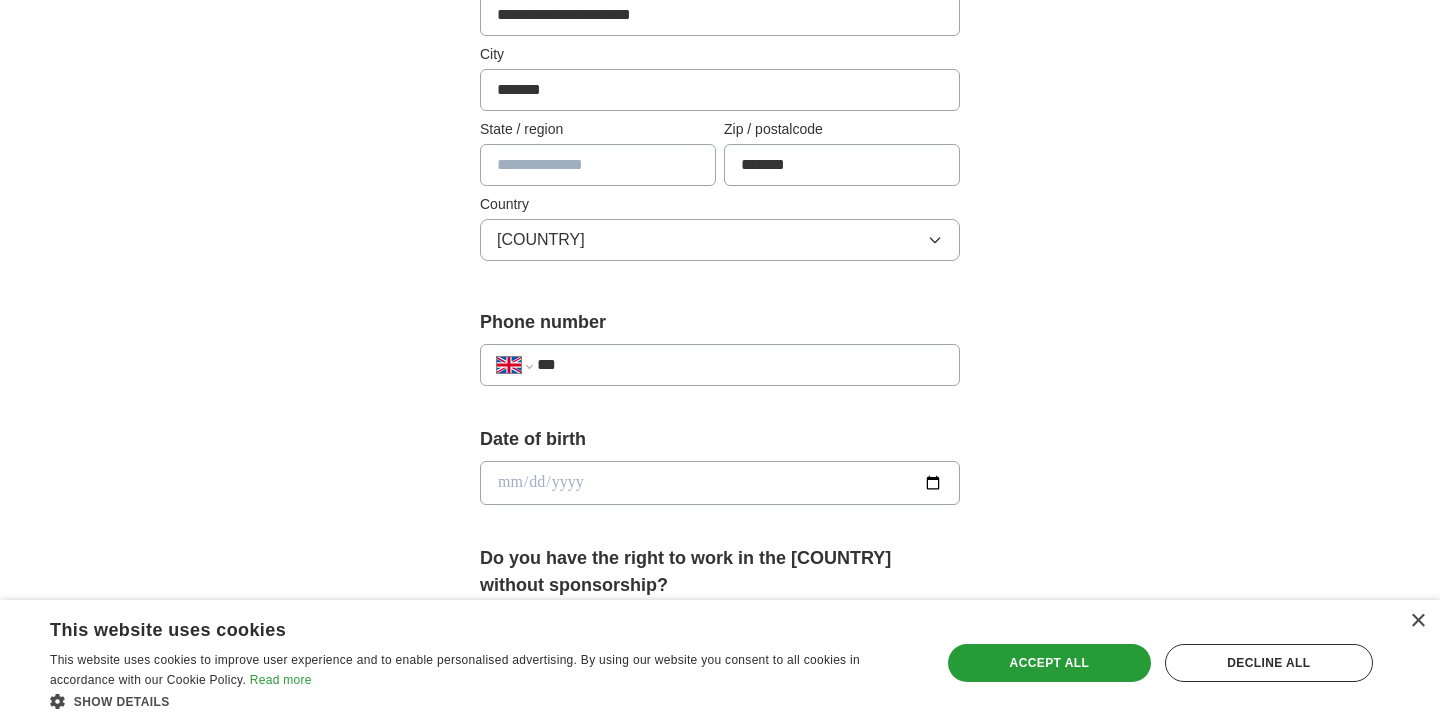 scroll, scrollTop: 516, scrollLeft: 0, axis: vertical 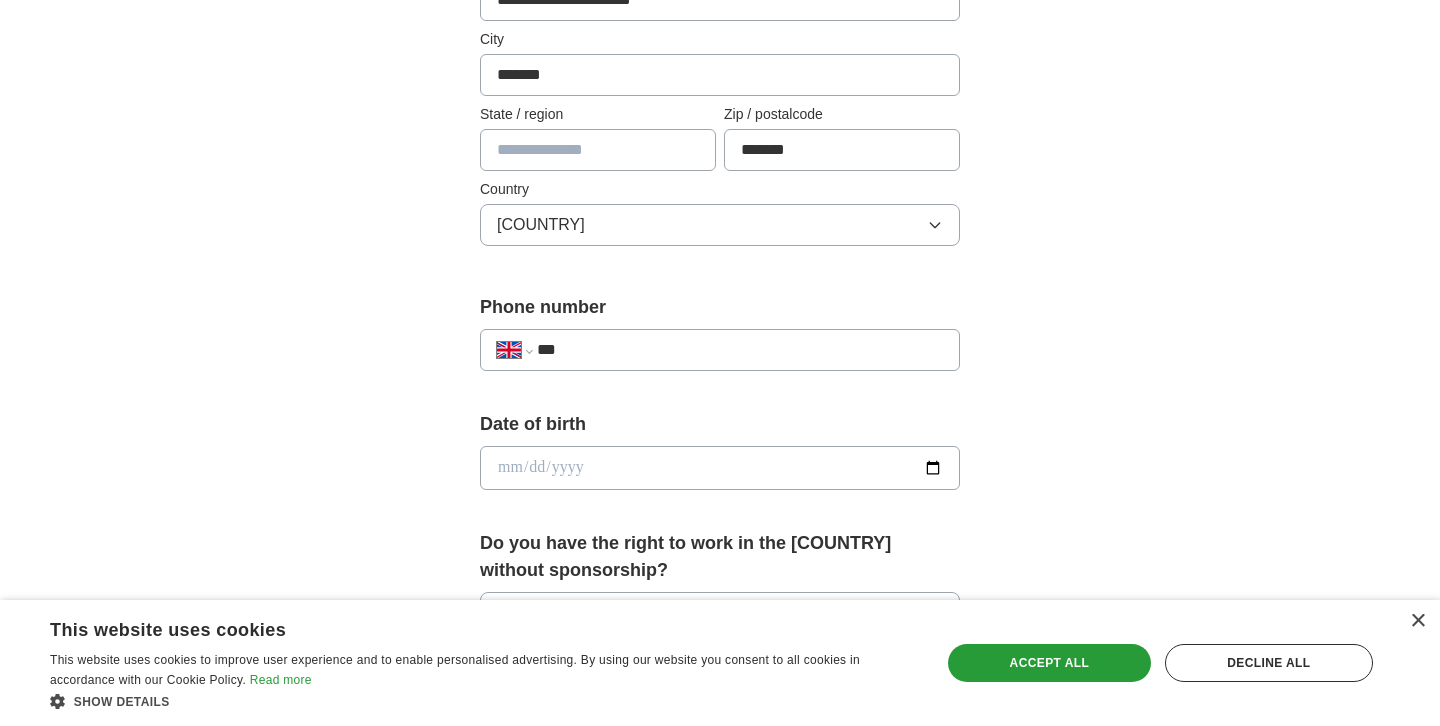 click on "***" at bounding box center (740, 350) 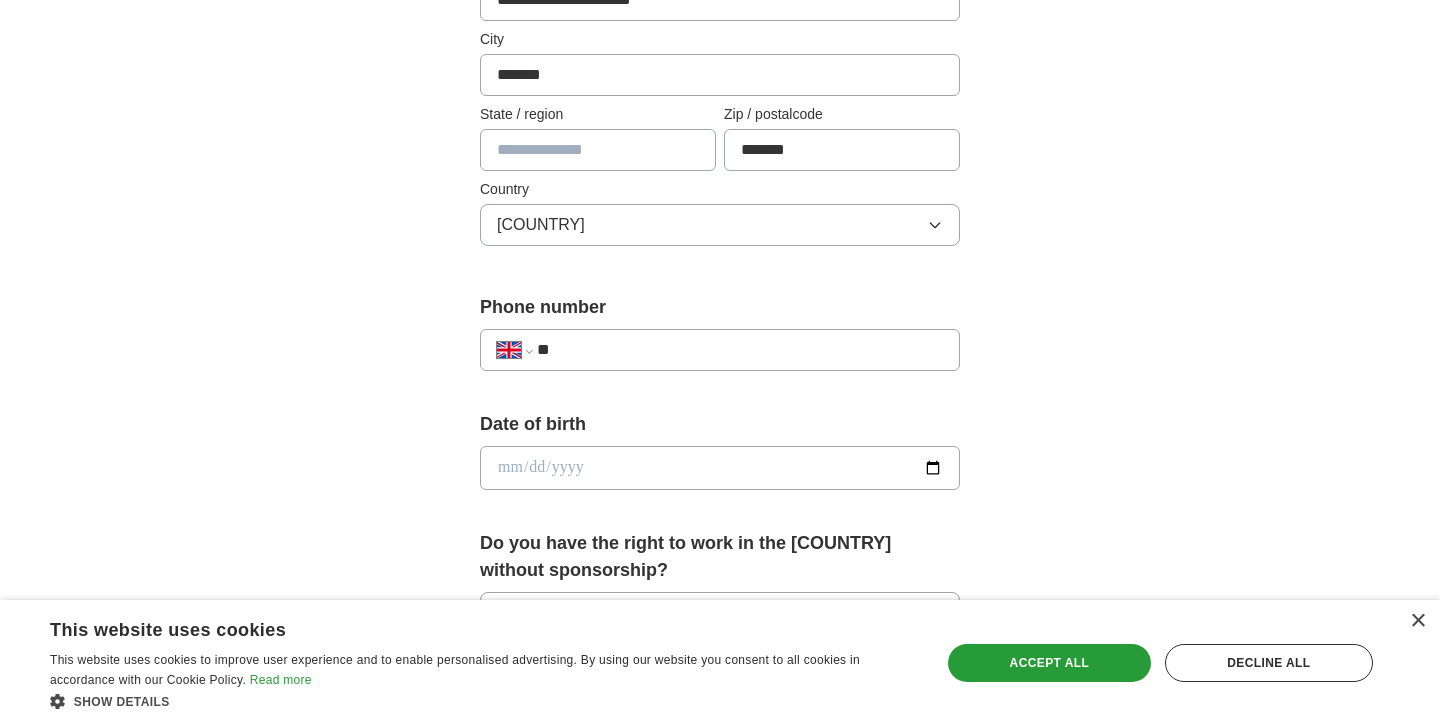 select on "**" 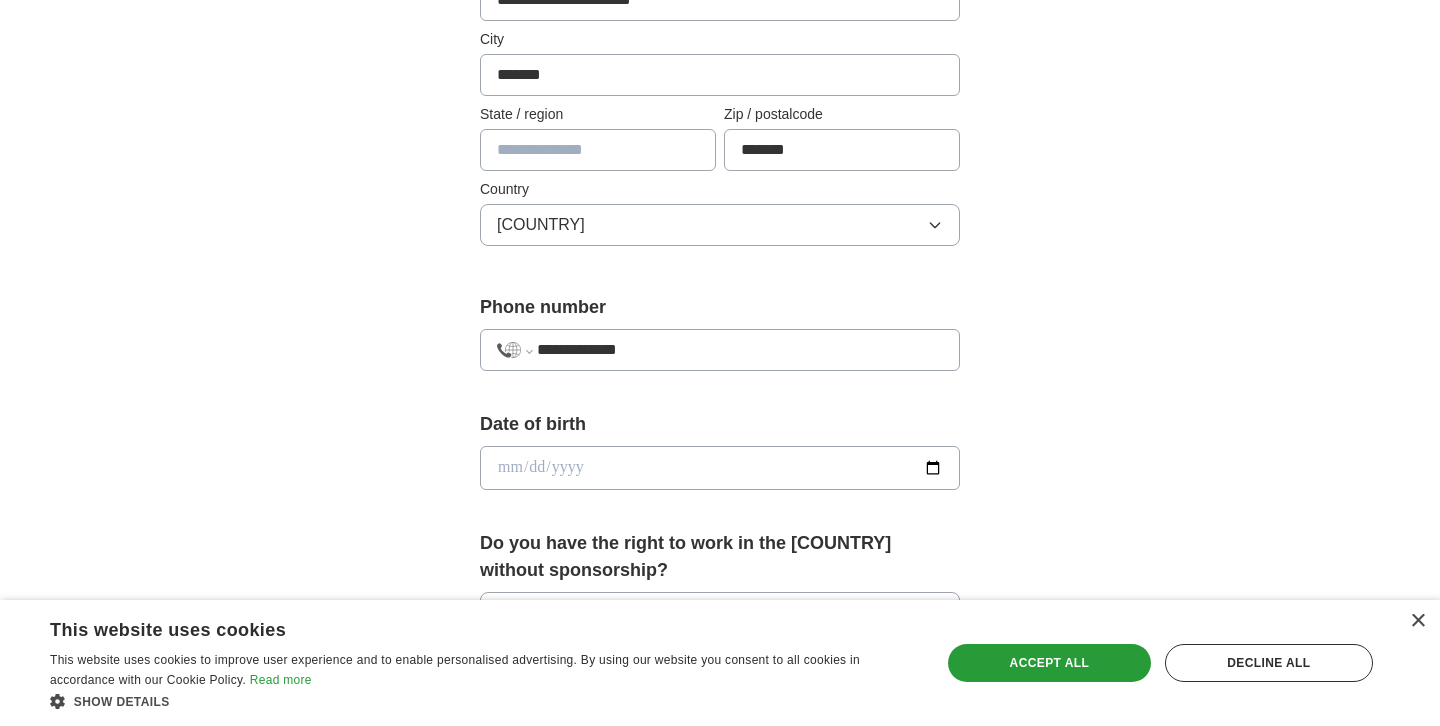 type on "**********" 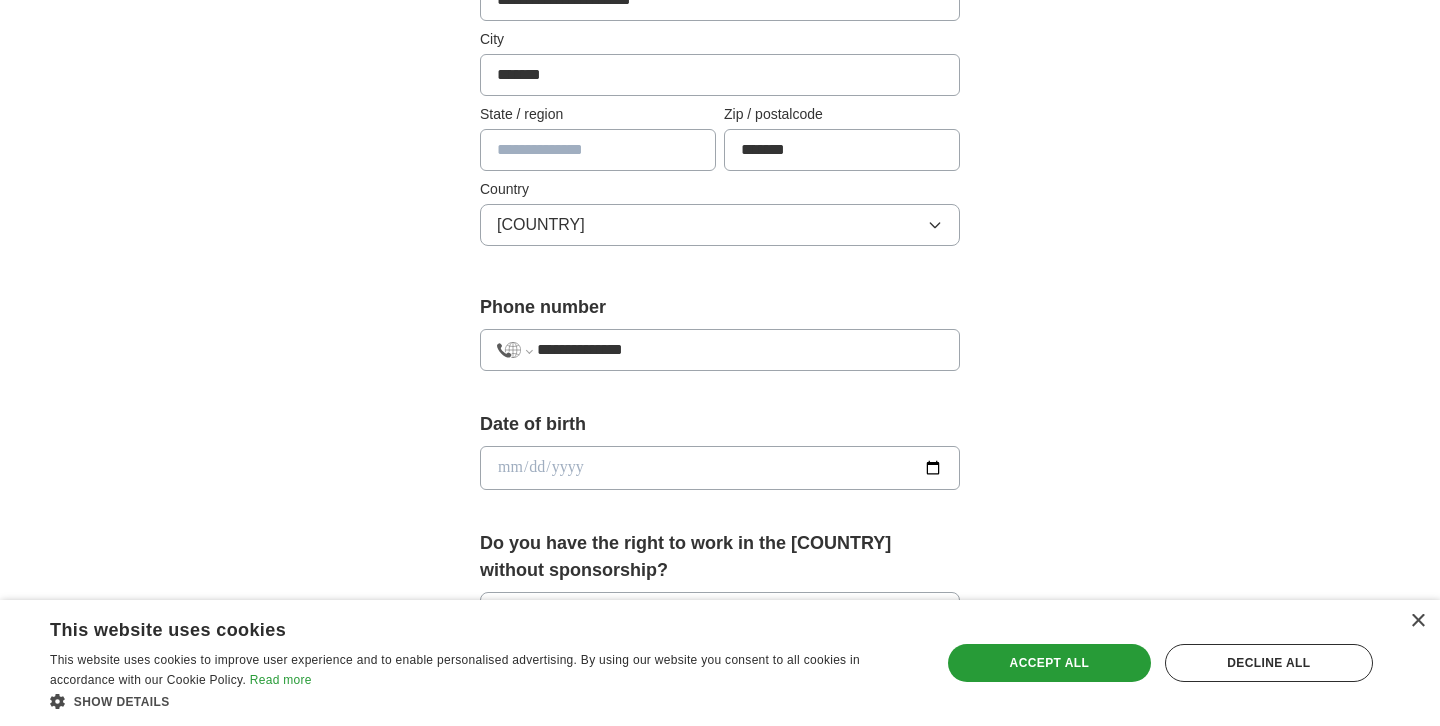 select on "**" 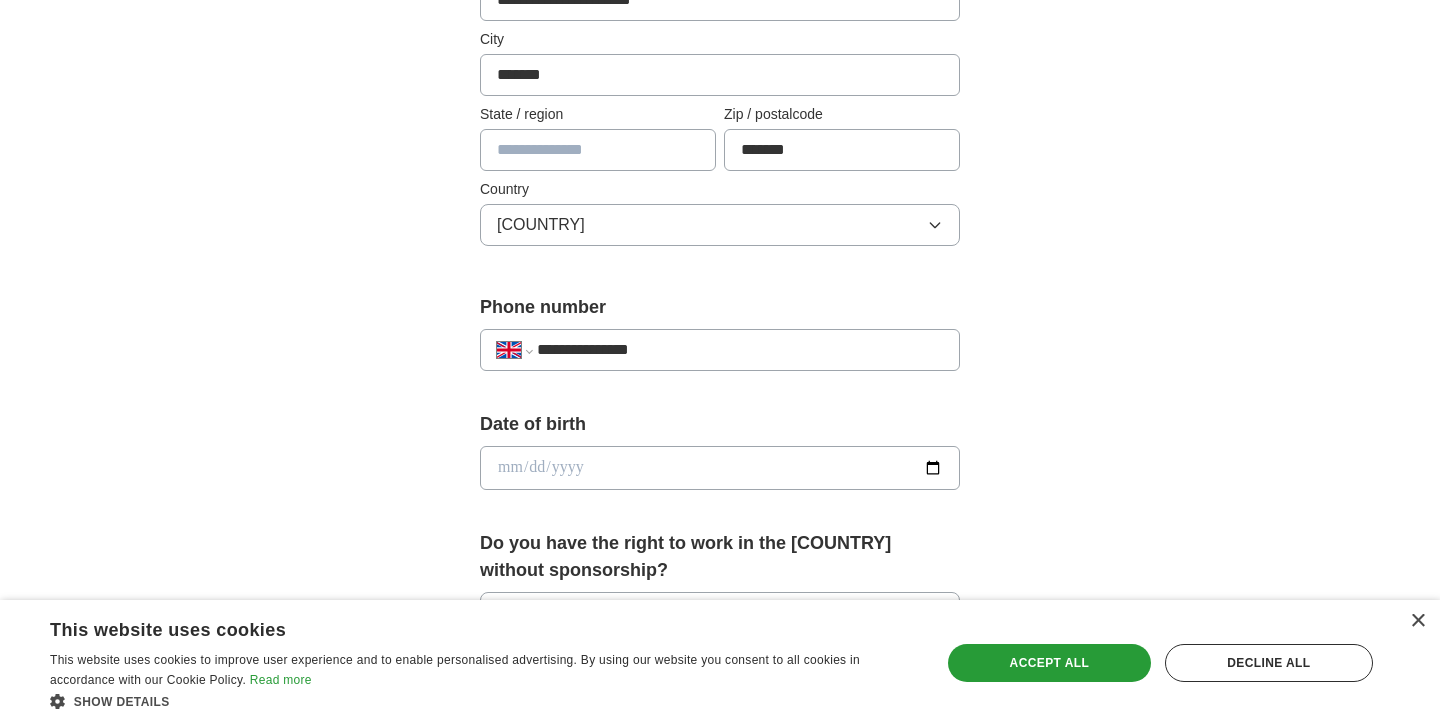 type on "**********" 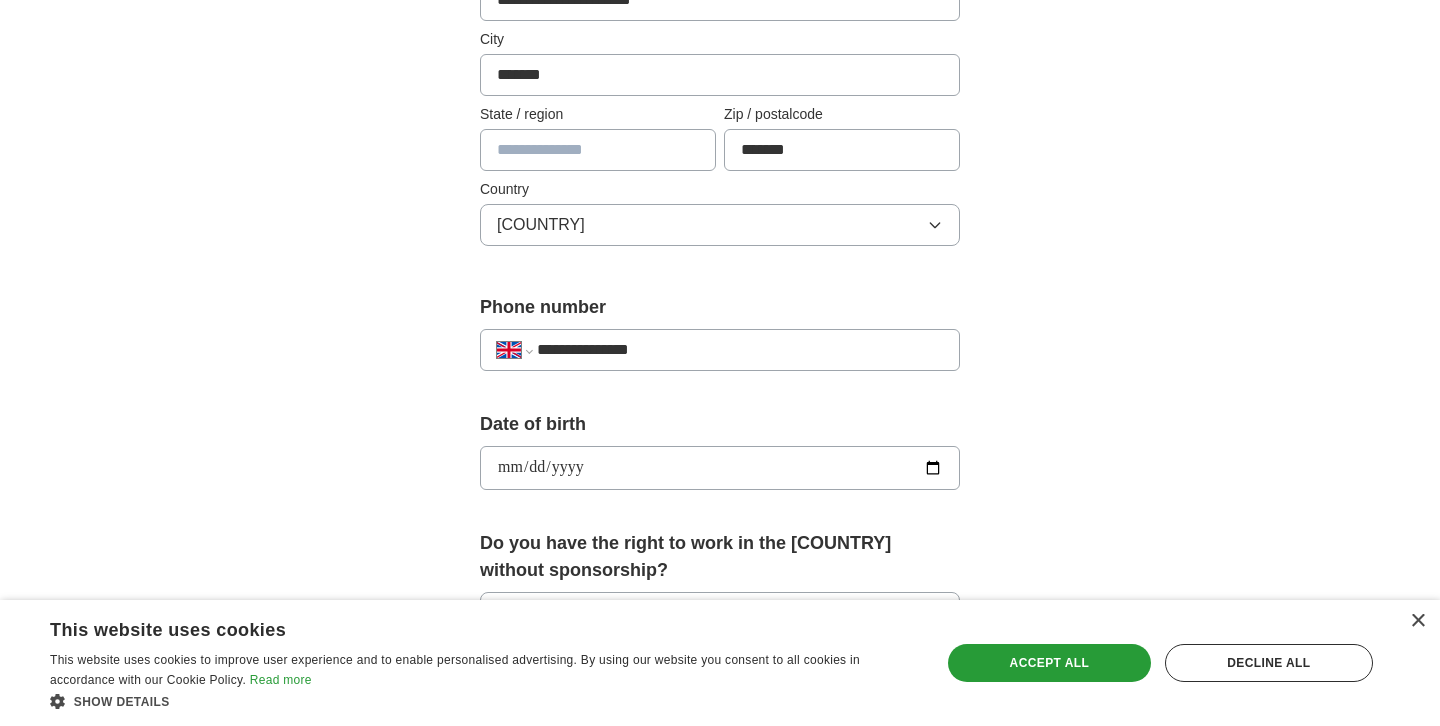 type on "**********" 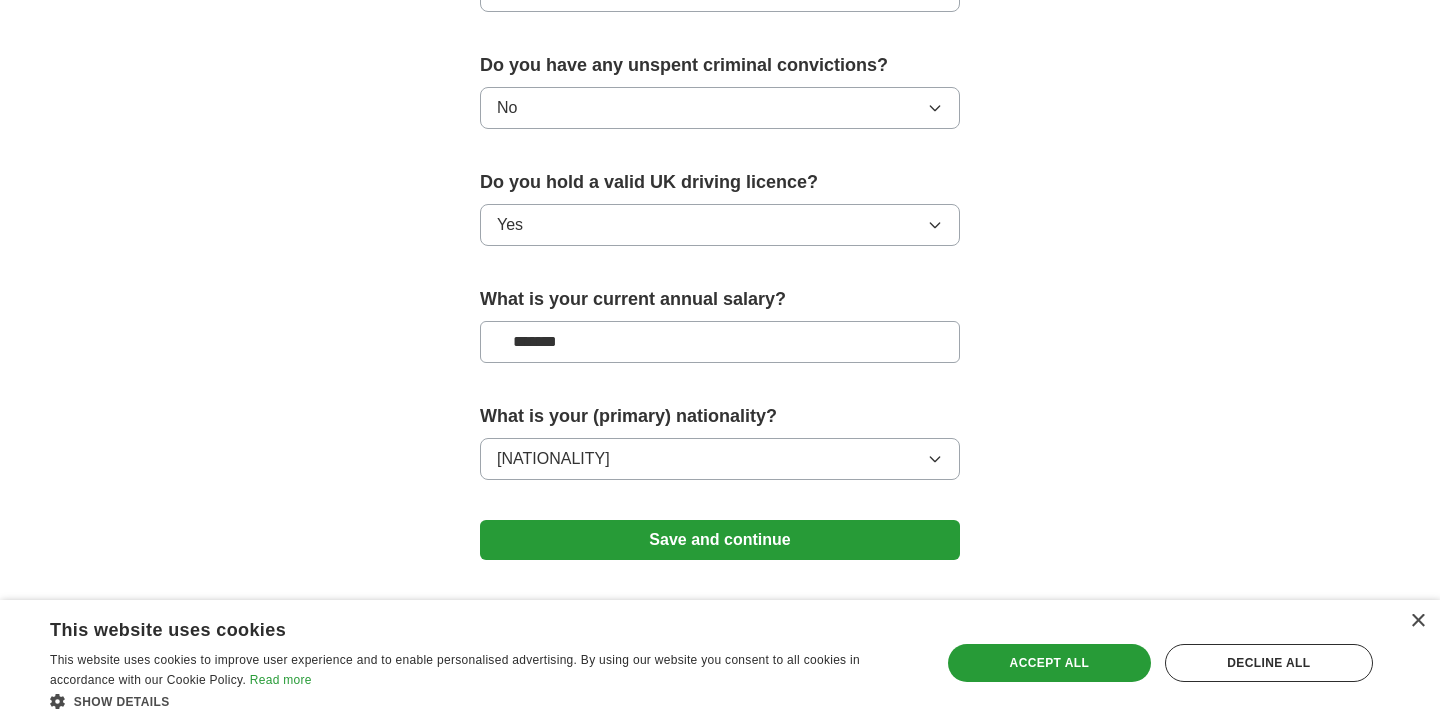 scroll, scrollTop: 1352, scrollLeft: 0, axis: vertical 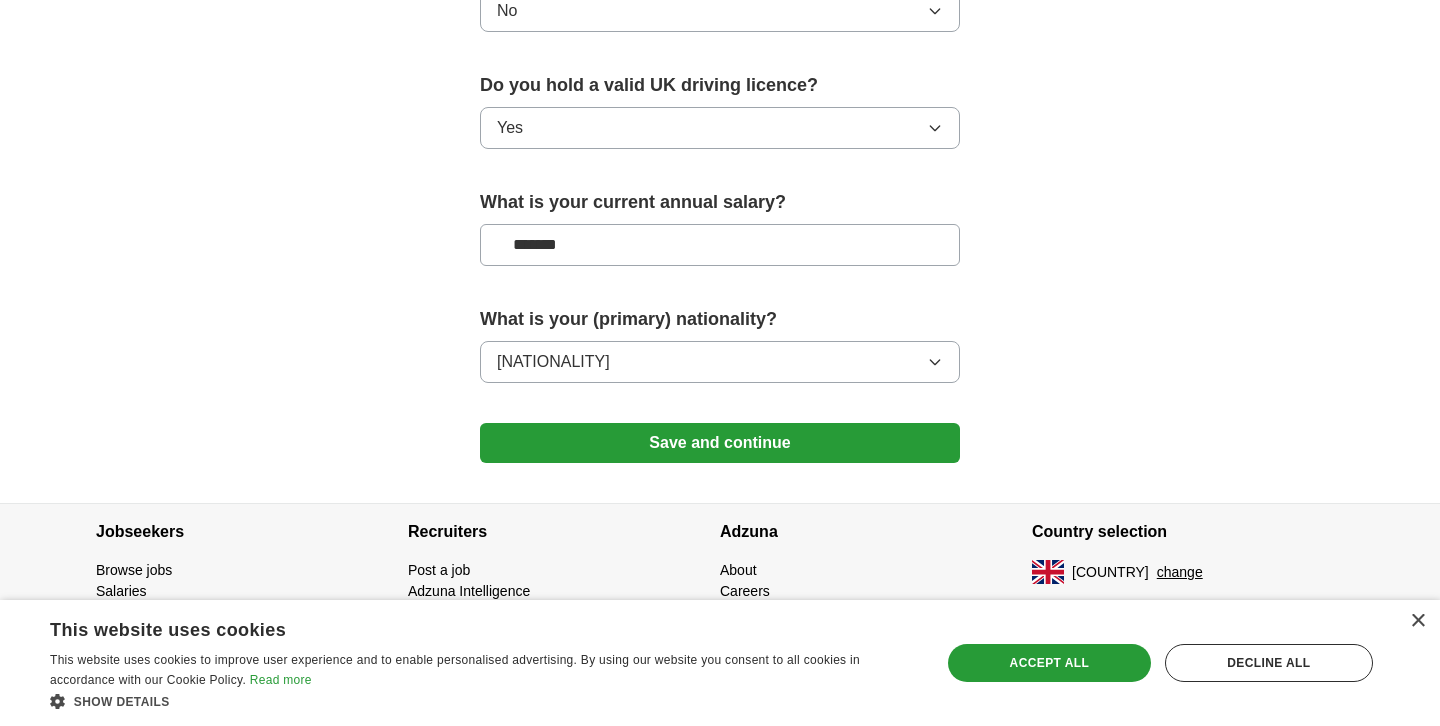click on "Save and continue" at bounding box center [720, 443] 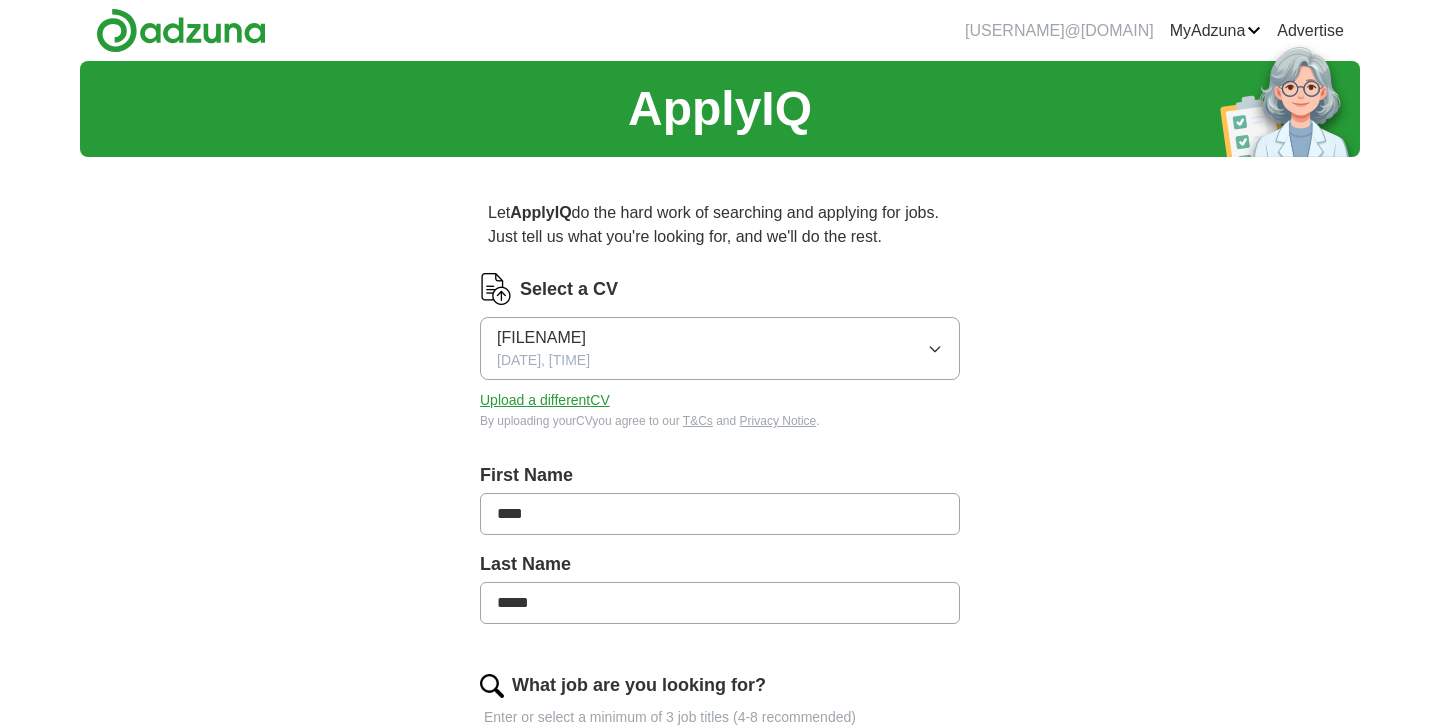 scroll, scrollTop: 0, scrollLeft: 0, axis: both 